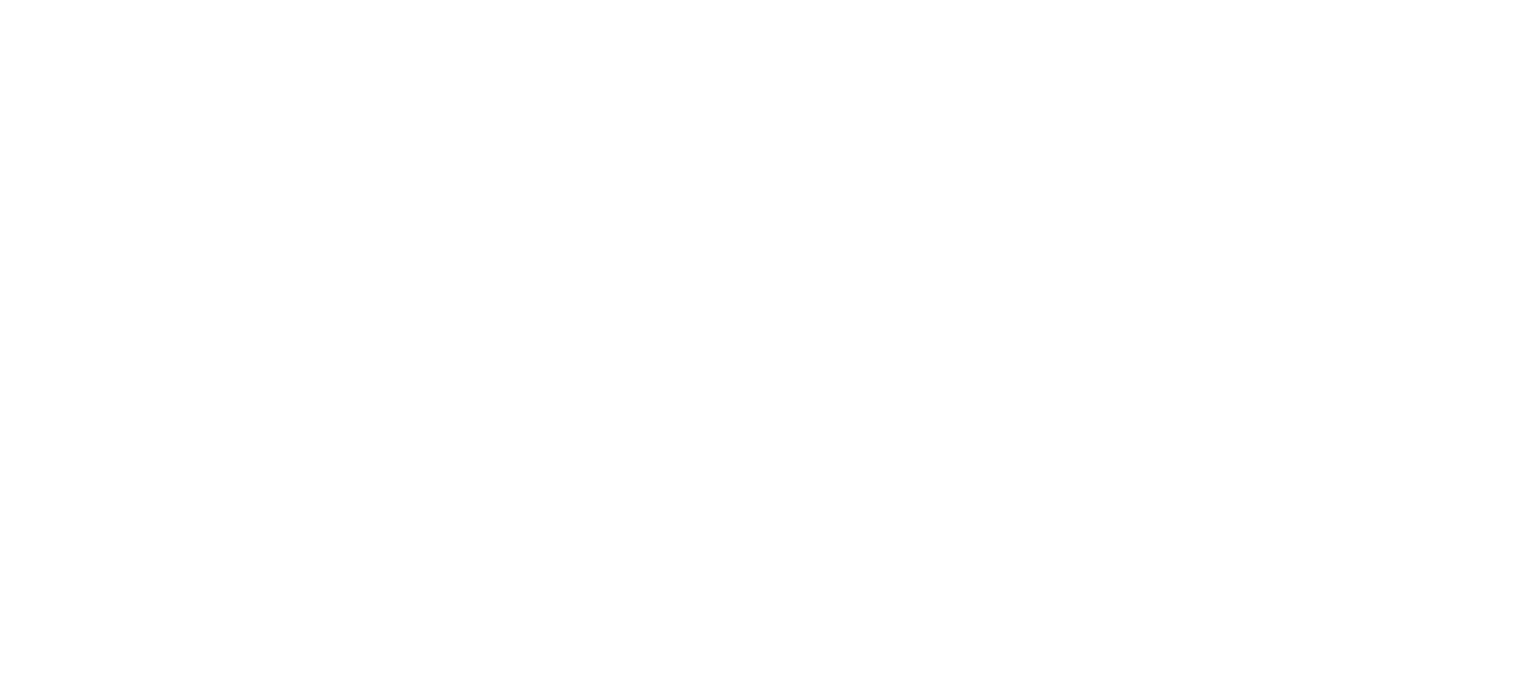 scroll, scrollTop: 0, scrollLeft: 0, axis: both 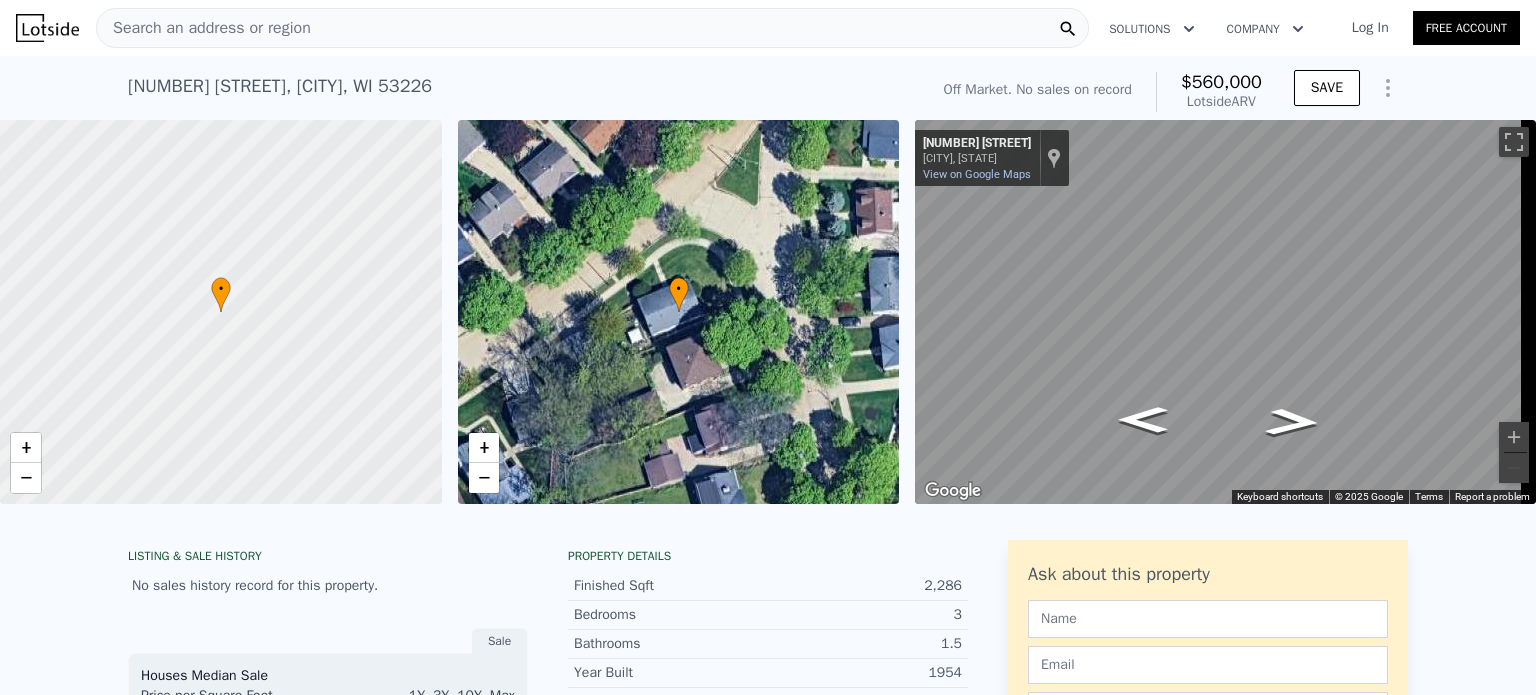click on "Search an address or region" at bounding box center [592, 28] 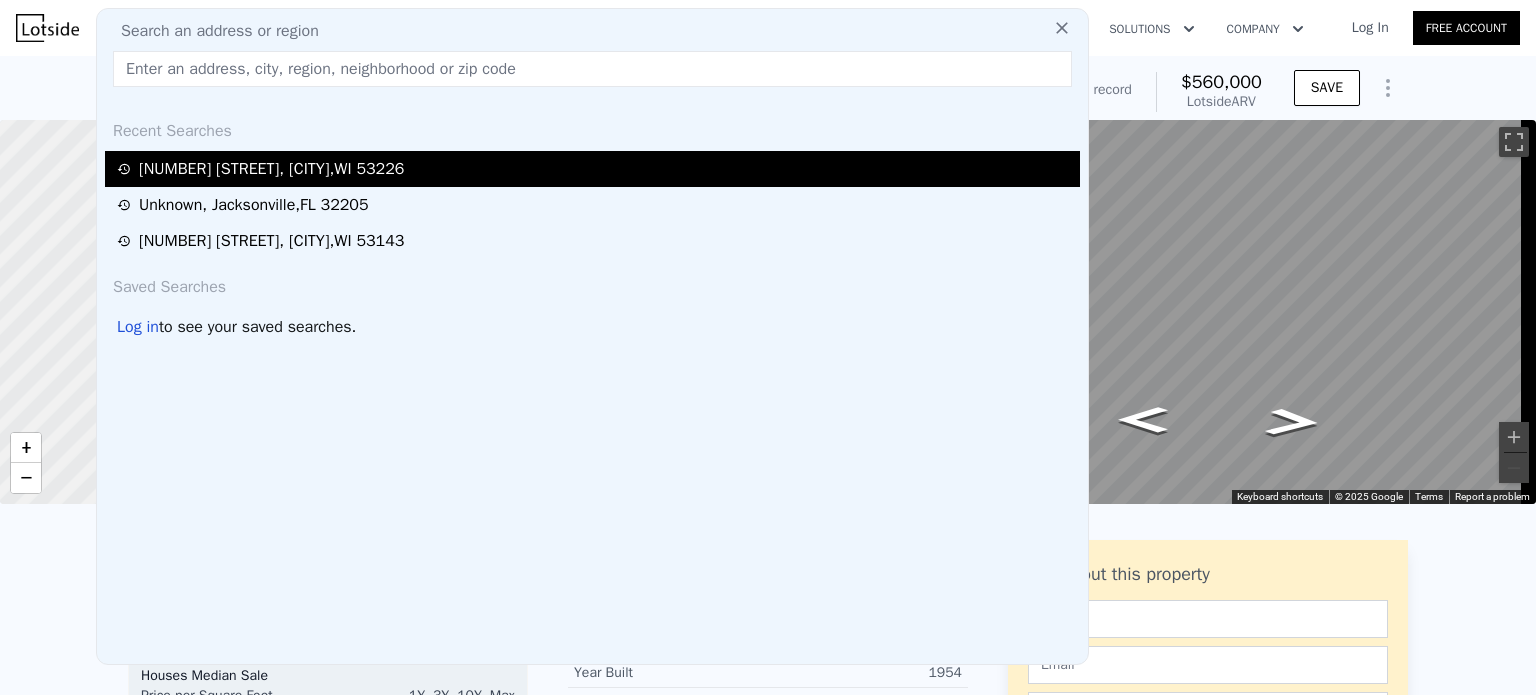 click on "[NUMBER] [STREET] ,   [CITY] ,  [STATE]   [POSTAL_CODE]" at bounding box center [595, 169] 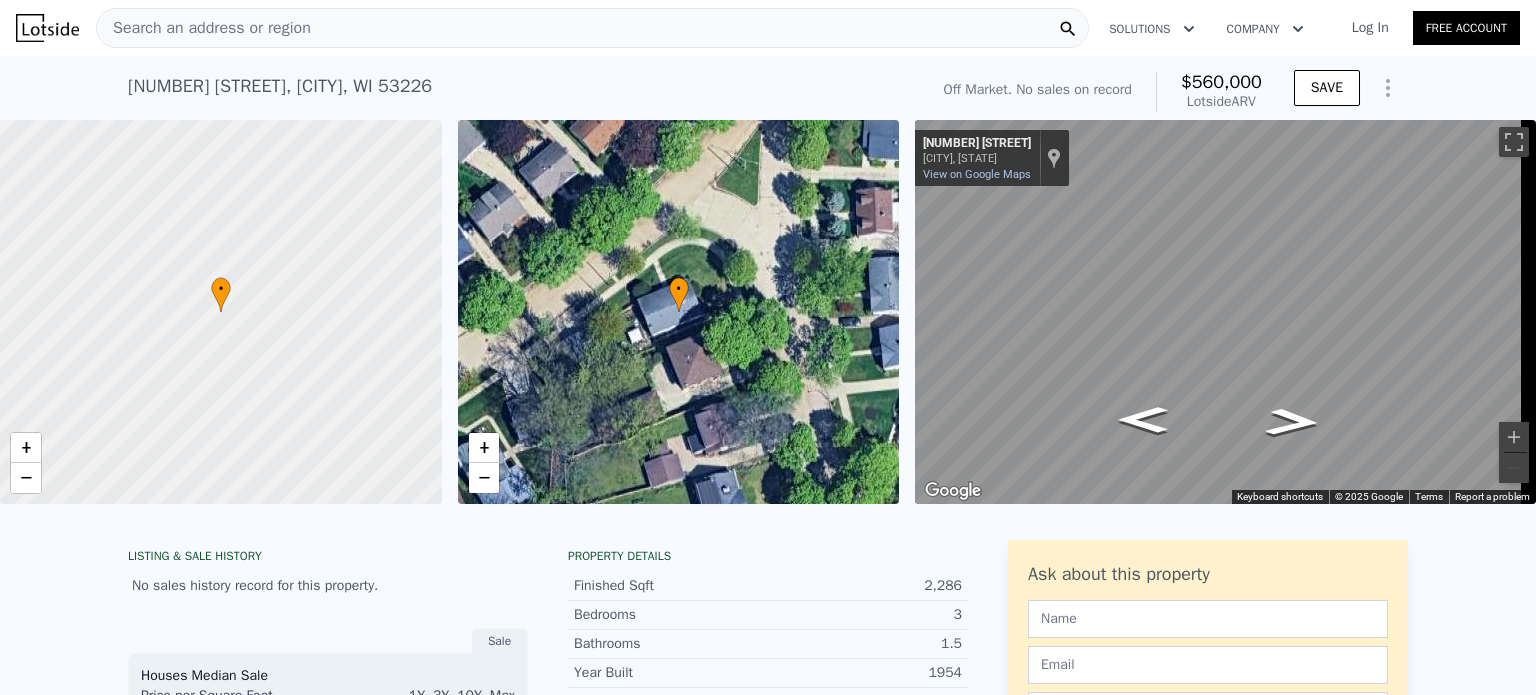 click on "Search an address or region" at bounding box center [592, 28] 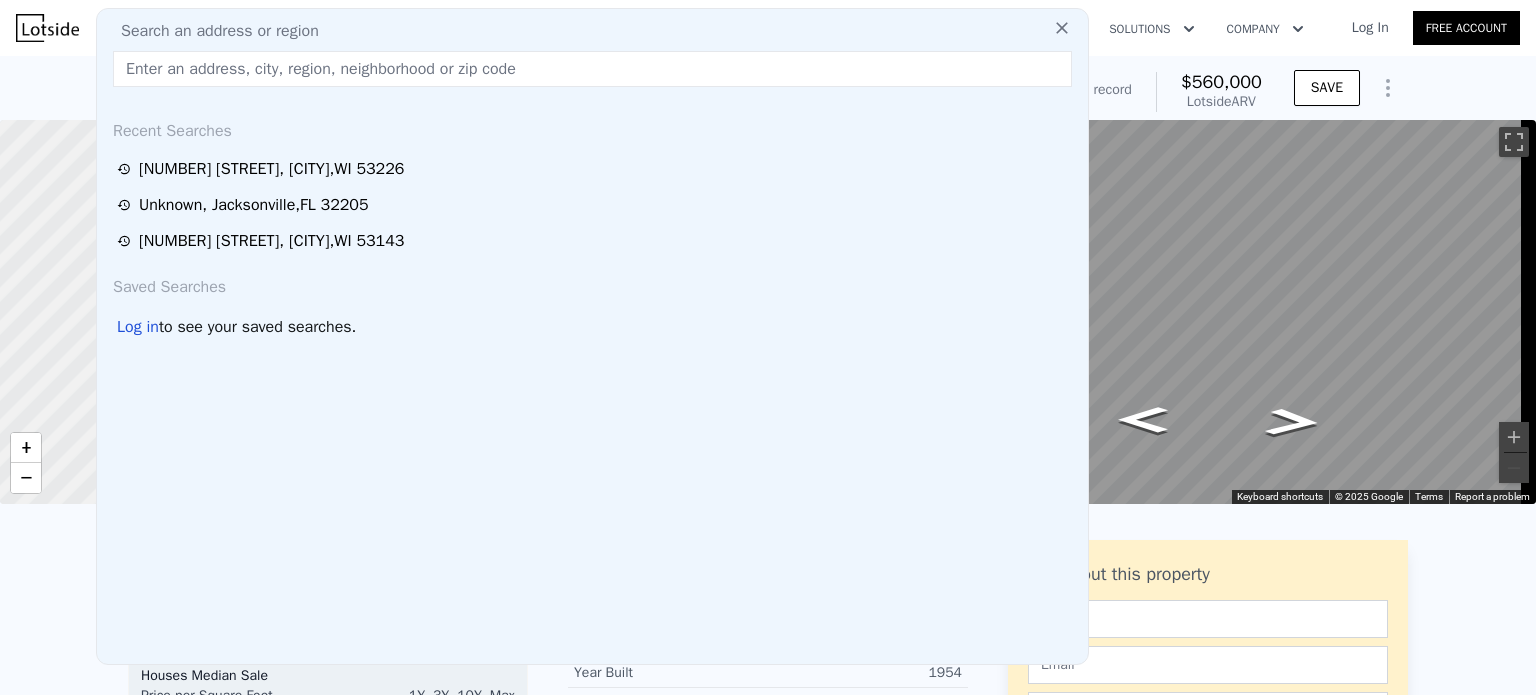 click at bounding box center (592, 69) 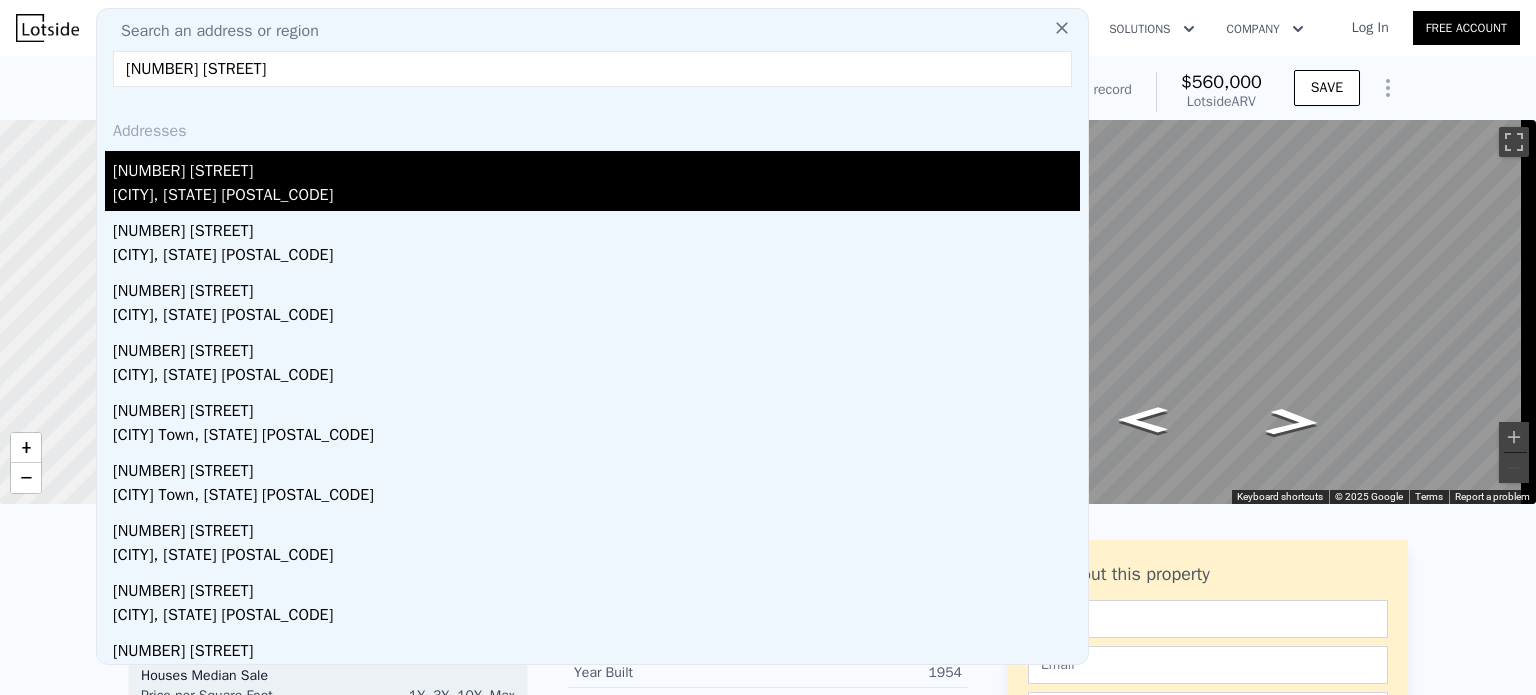 type on "[NUMBER] [STREET]" 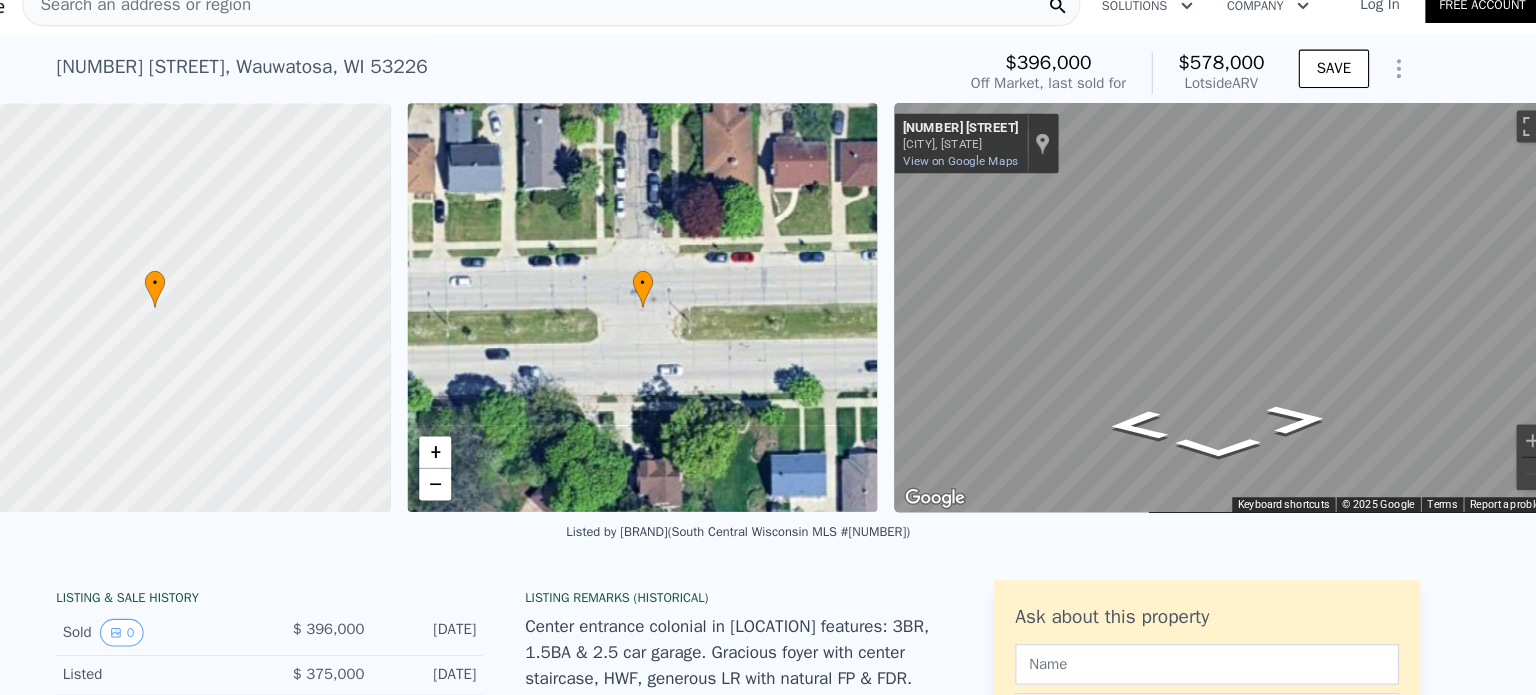 click on "Search an address or region" at bounding box center [592, 28] 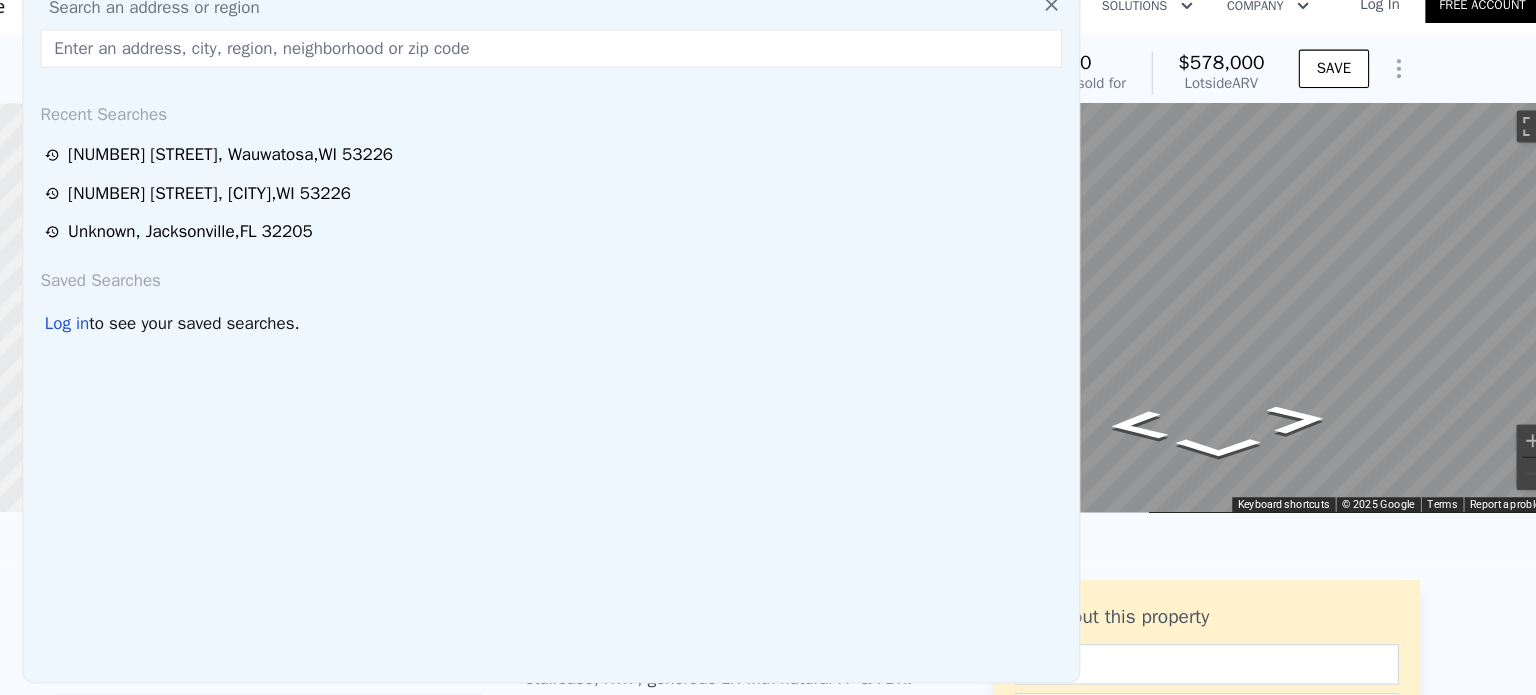 click at bounding box center [592, 69] 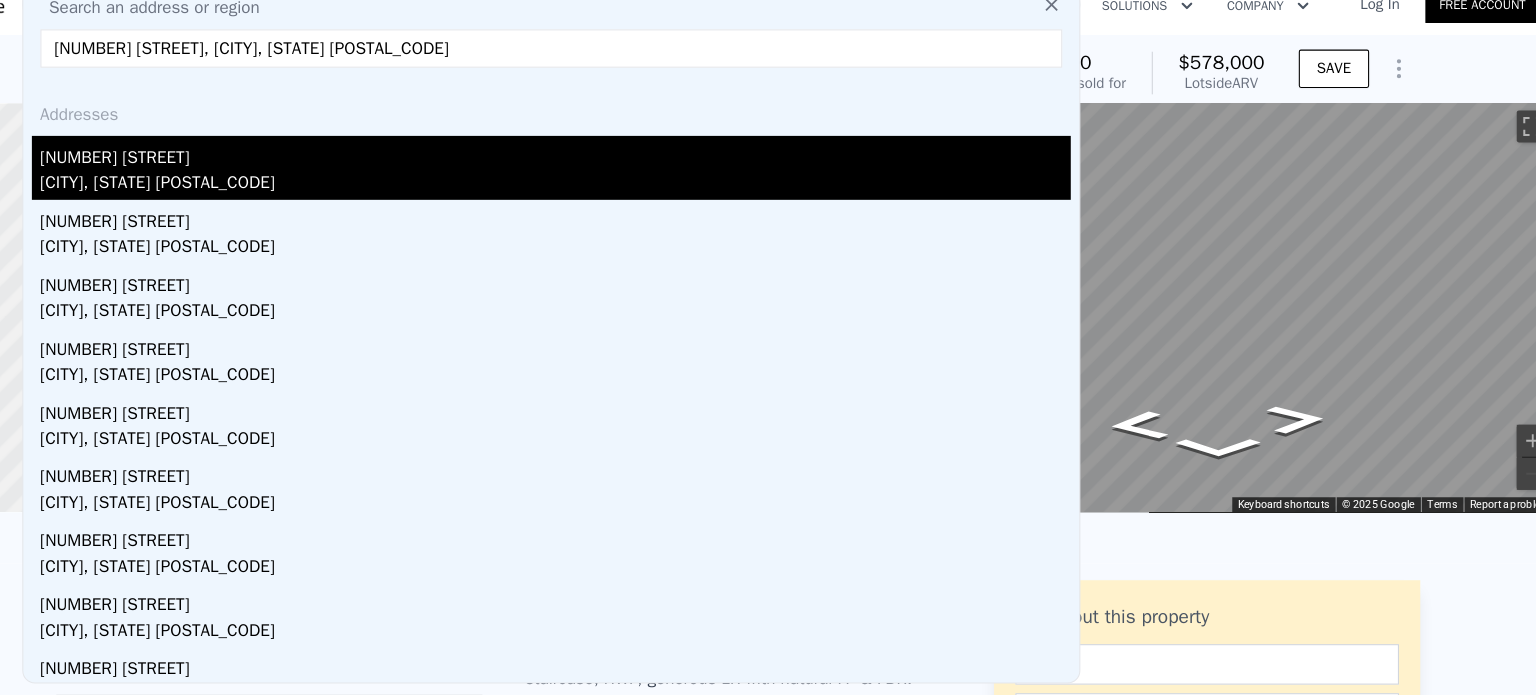 type on "[NUMBER] [STREET], [CITY], [STATE] [POSTAL_CODE]" 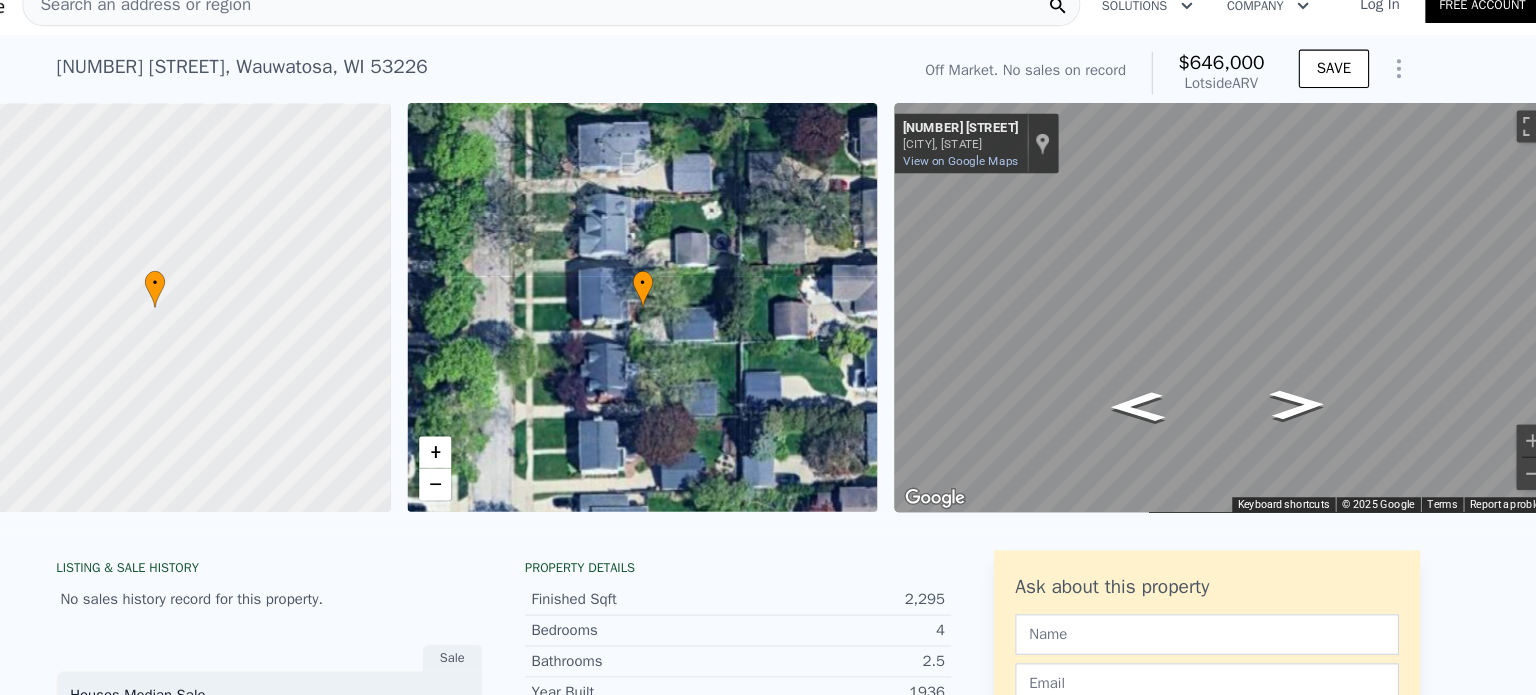 click on "Search an address or region" at bounding box center (592, 28) 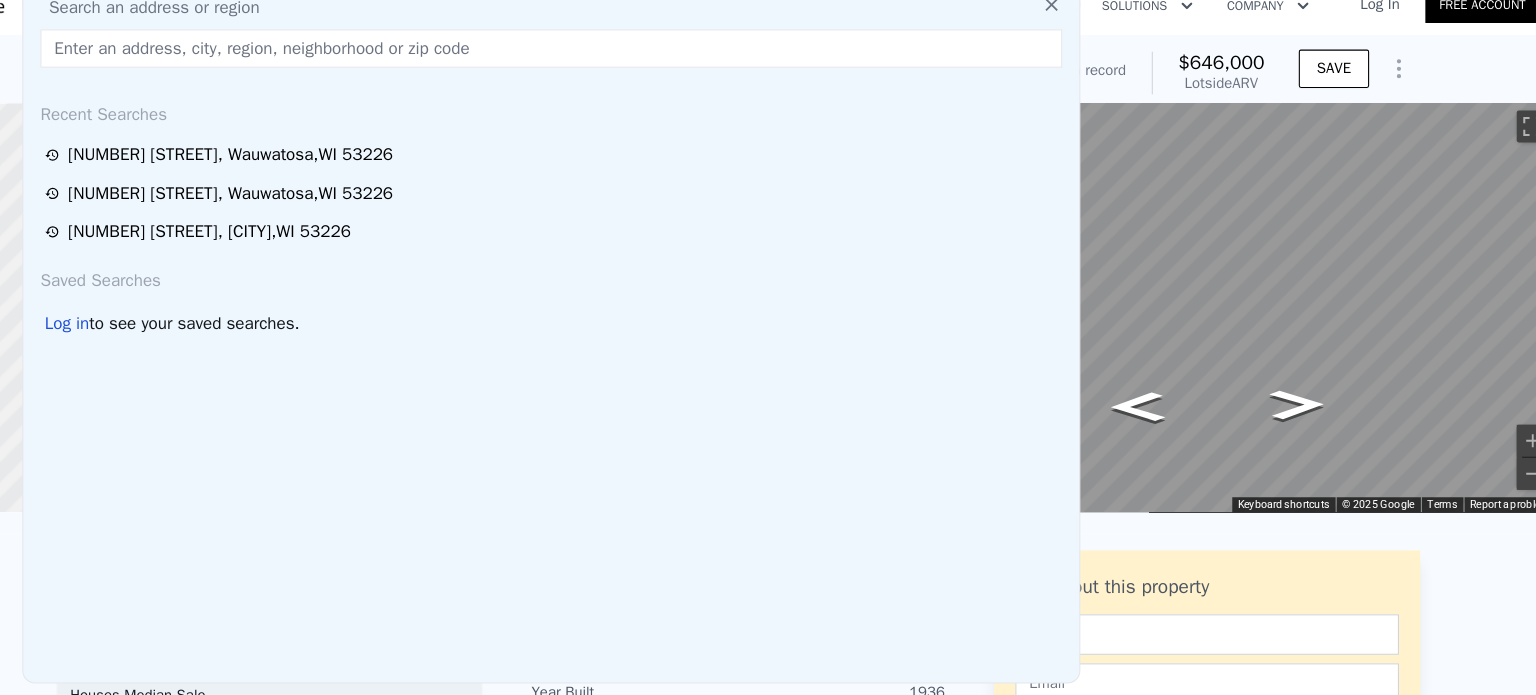 click at bounding box center [592, 69] 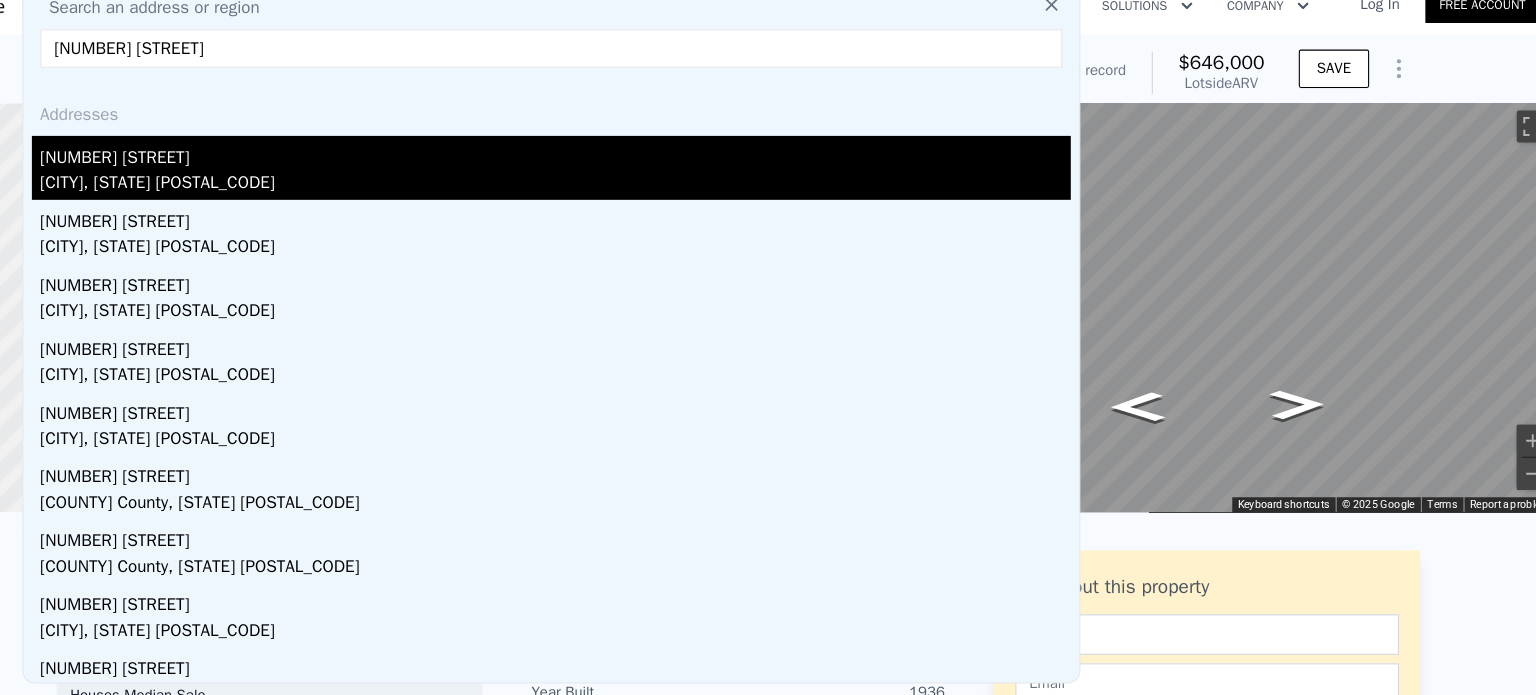 type on "[NUMBER] [STREET]" 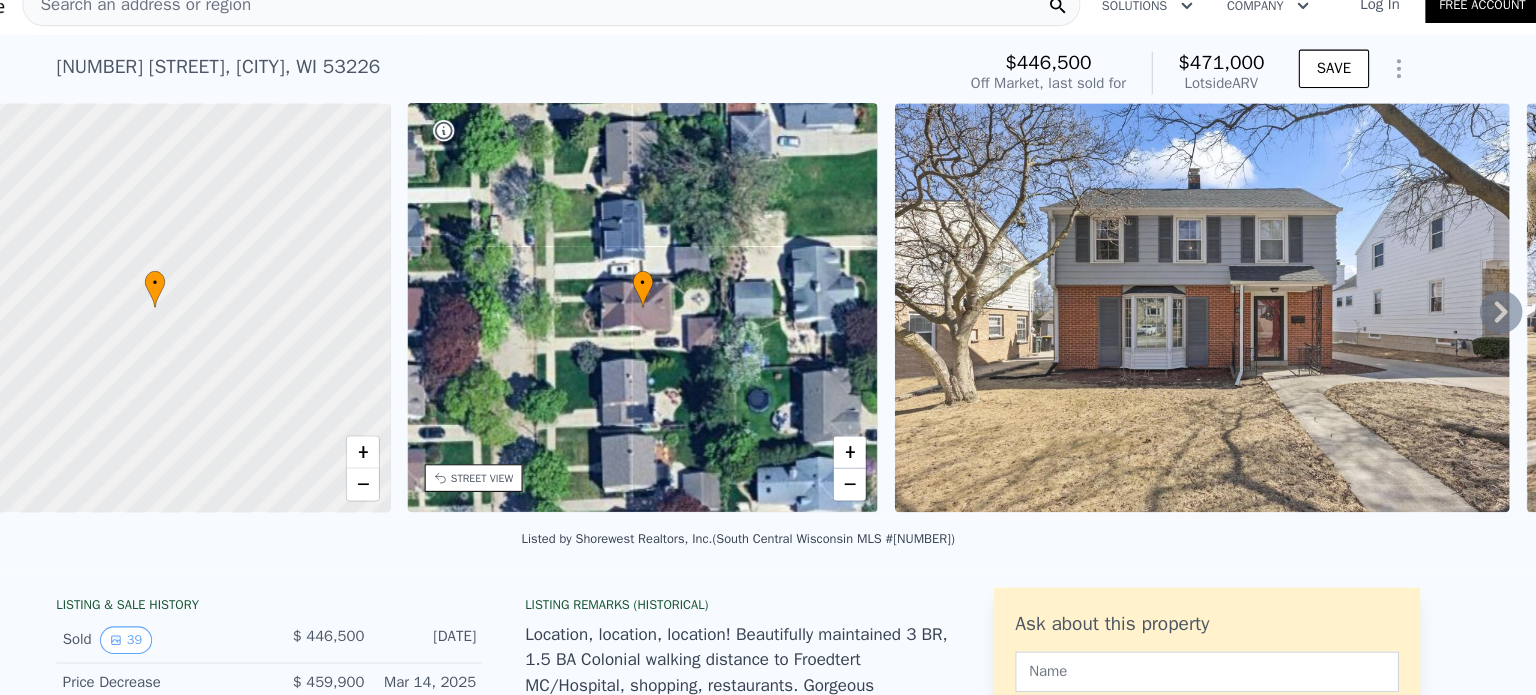 click at bounding box center [1203, 312] 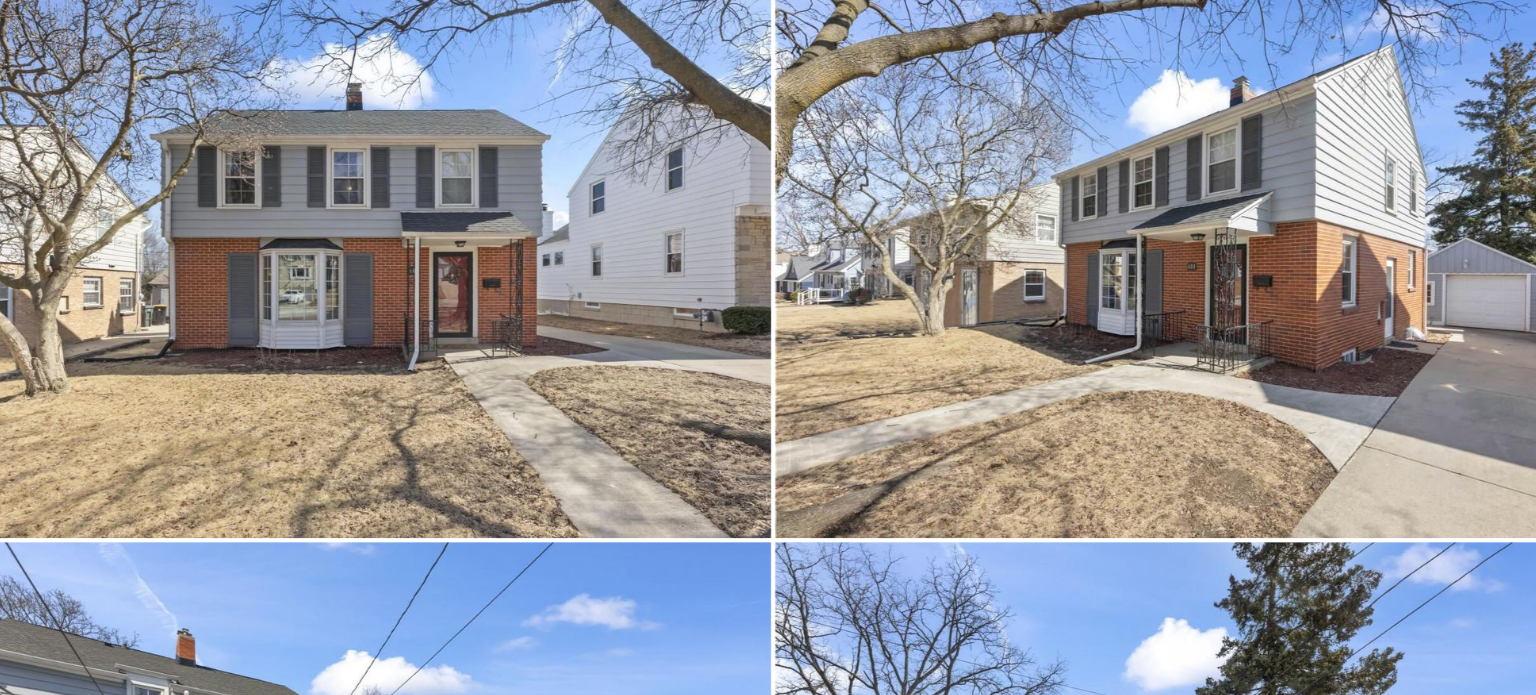 scroll, scrollTop: 0, scrollLeft: 0, axis: both 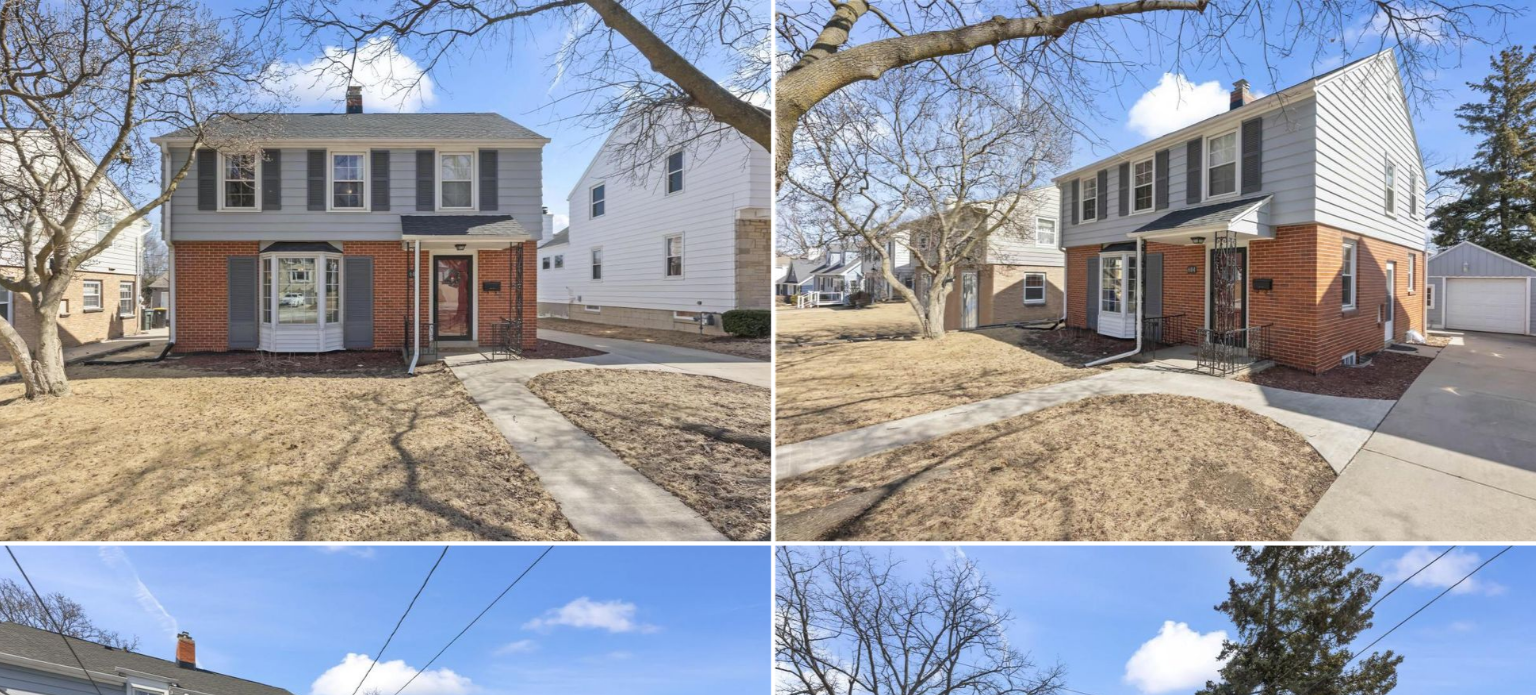 type on "3" 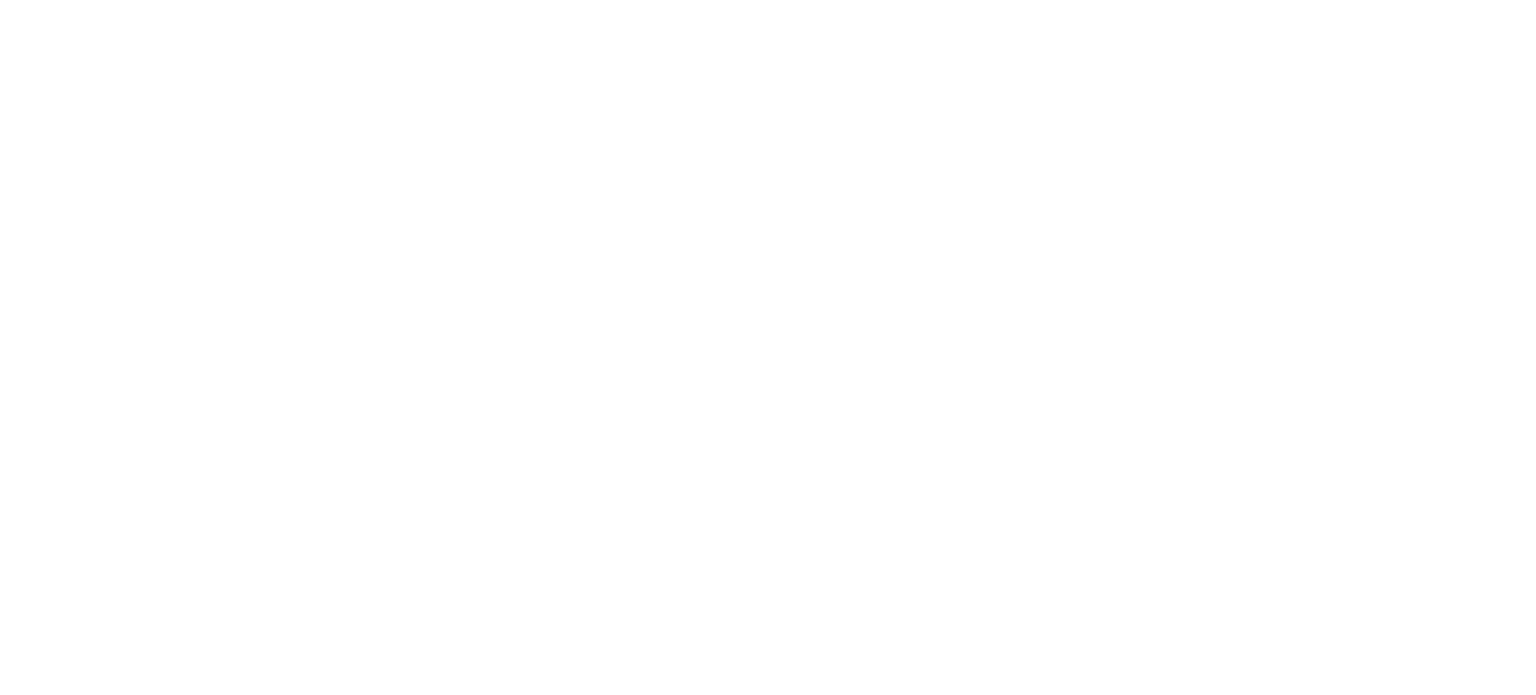 scroll, scrollTop: 0, scrollLeft: 0, axis: both 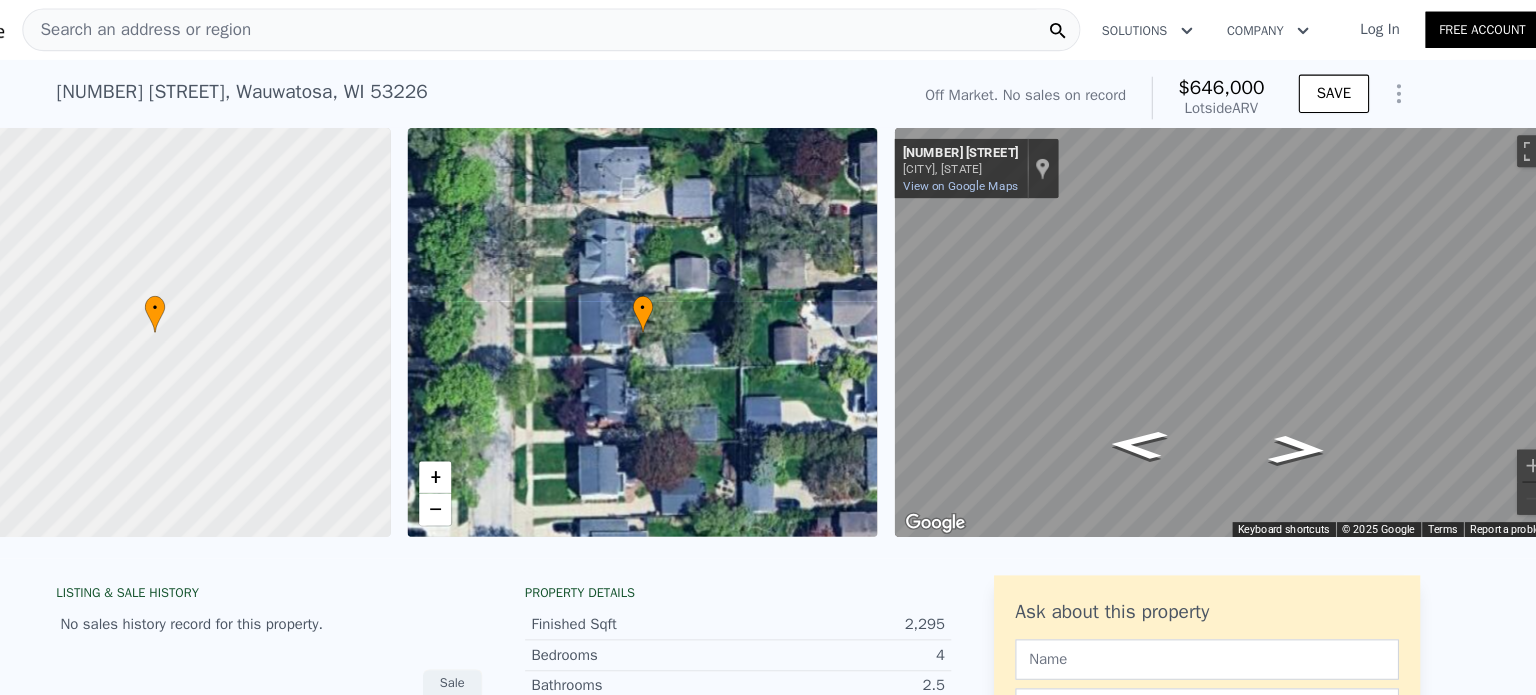 click on "Search an address or region" at bounding box center (592, 28) 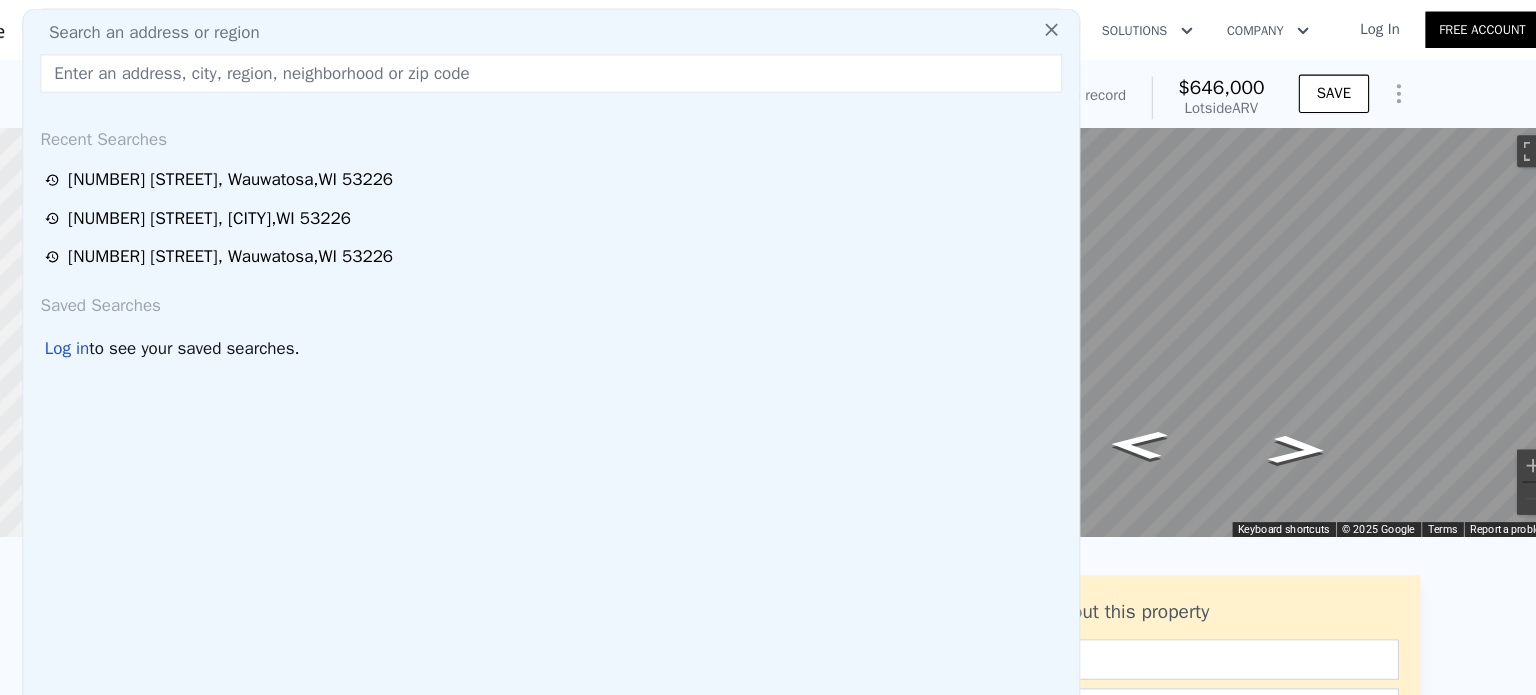 click at bounding box center [592, 69] 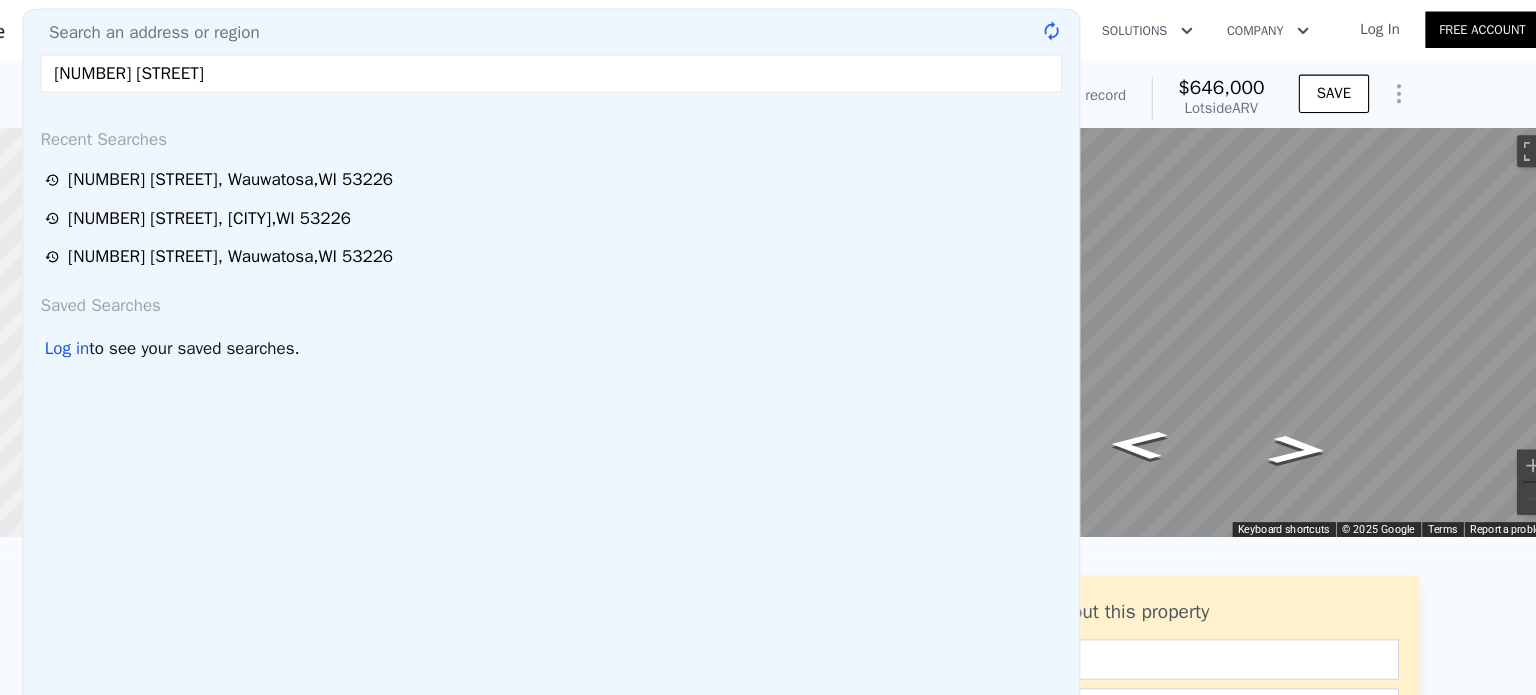 type on "[NUMBER] [STREET]" 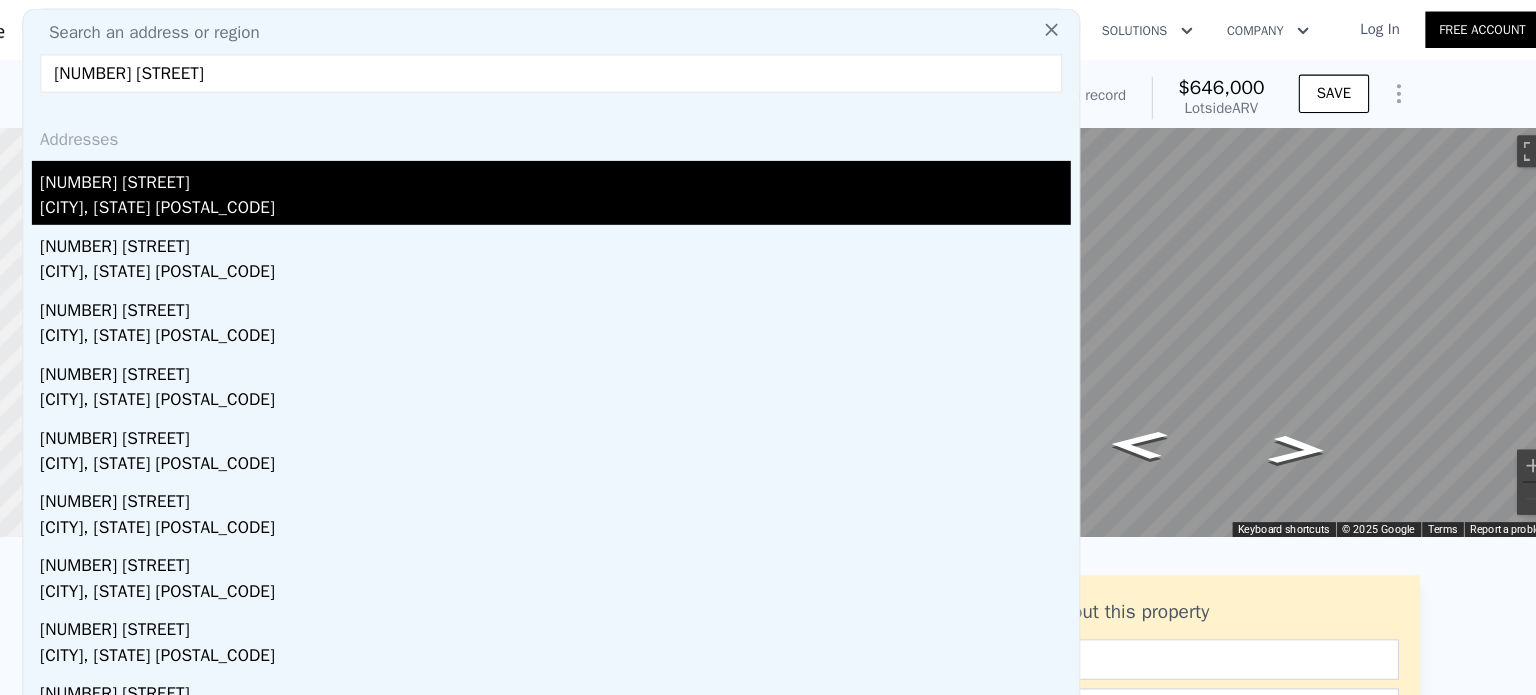 click on "[NUMBER] [STREET]" at bounding box center [596, 167] 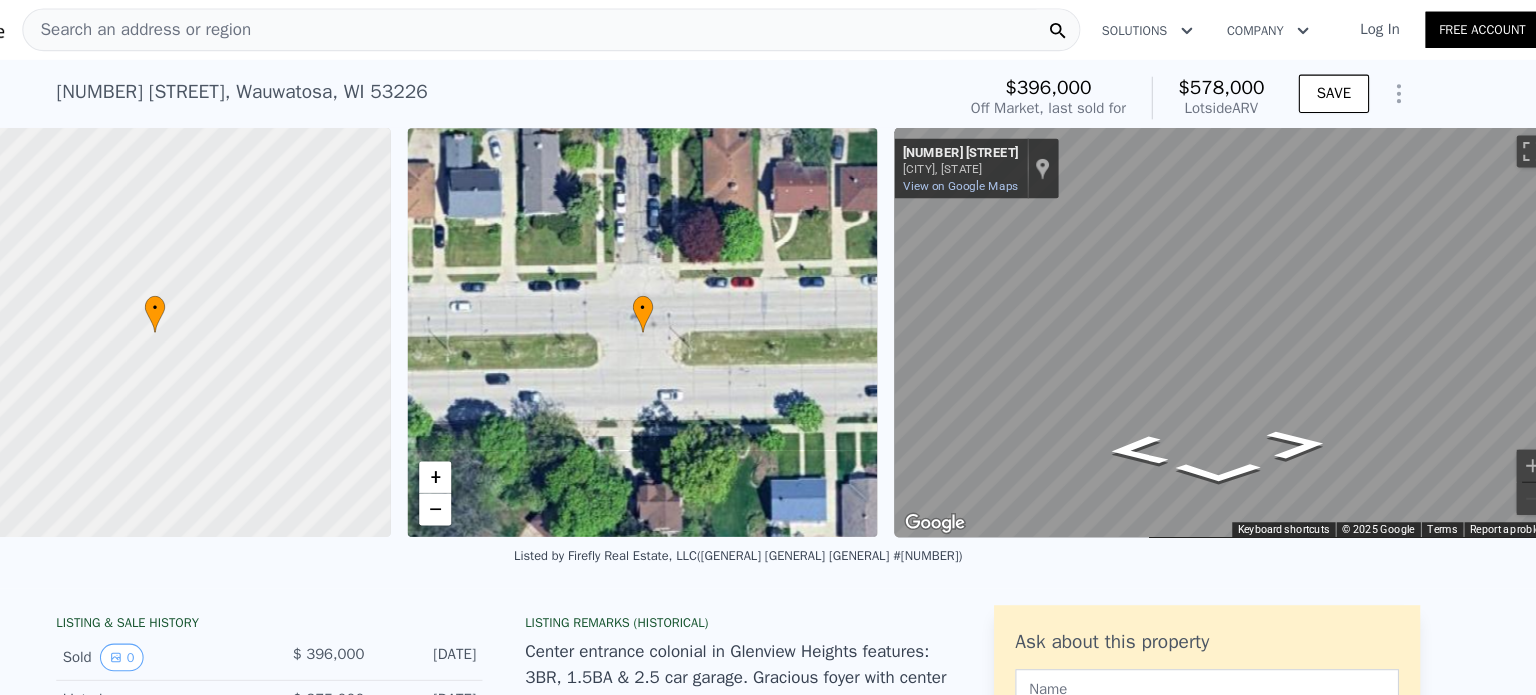click on "Search an address or region" at bounding box center [592, 28] 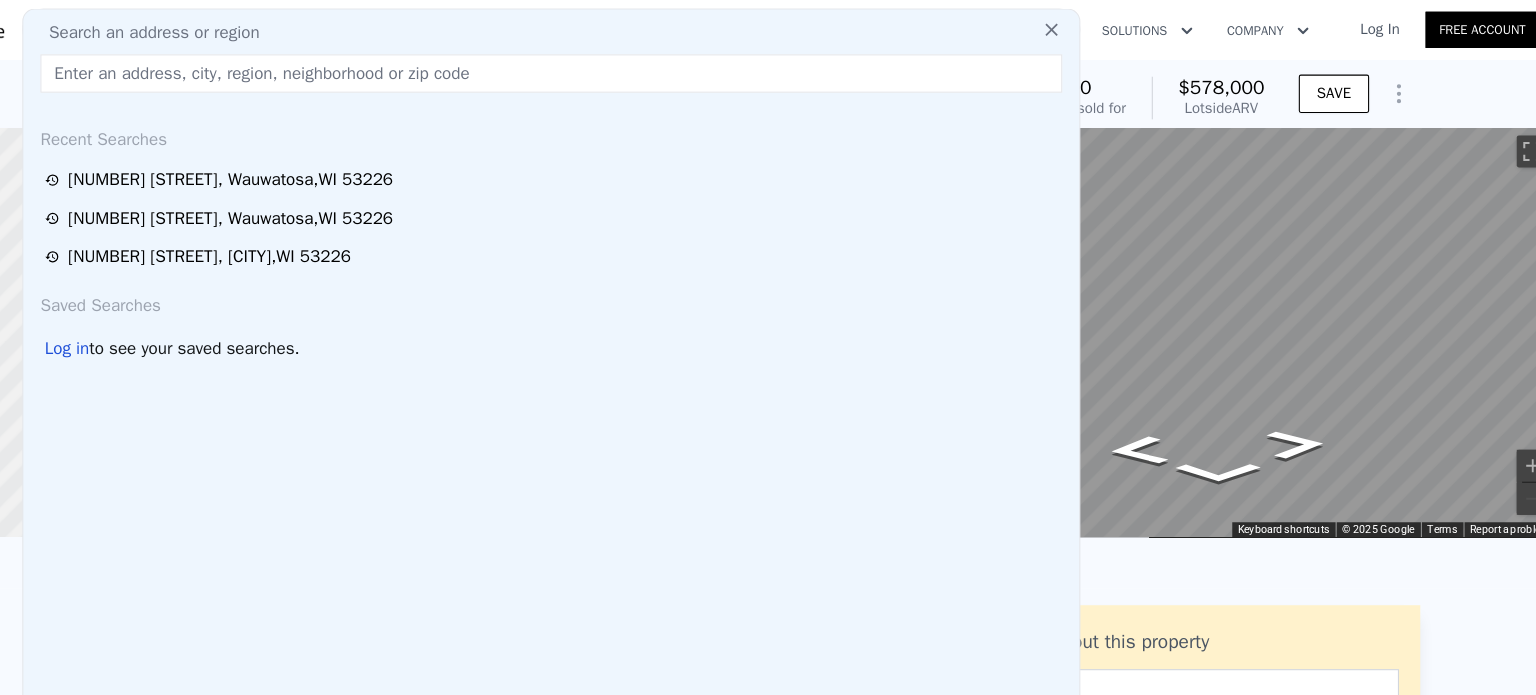click at bounding box center [592, 69] 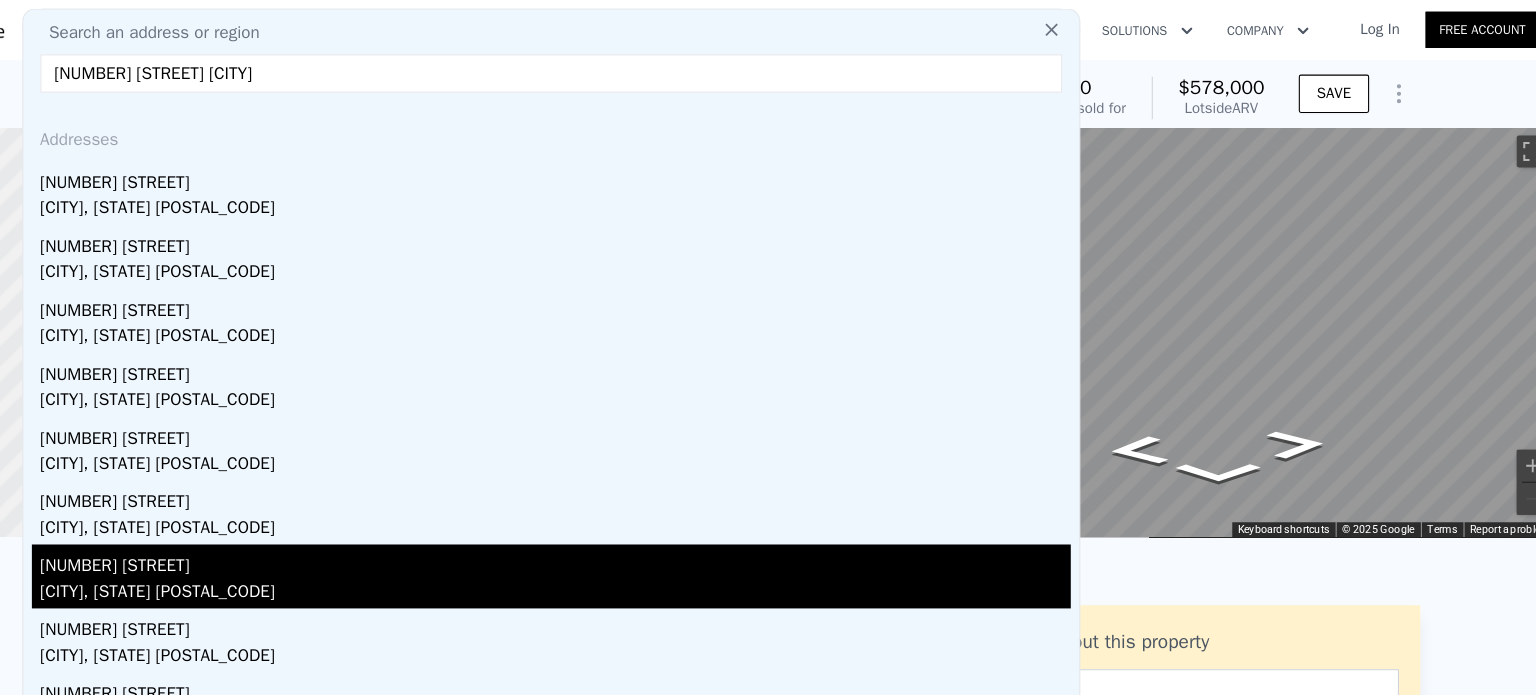 type on "604 Elm Spring Ave Milwaukee" 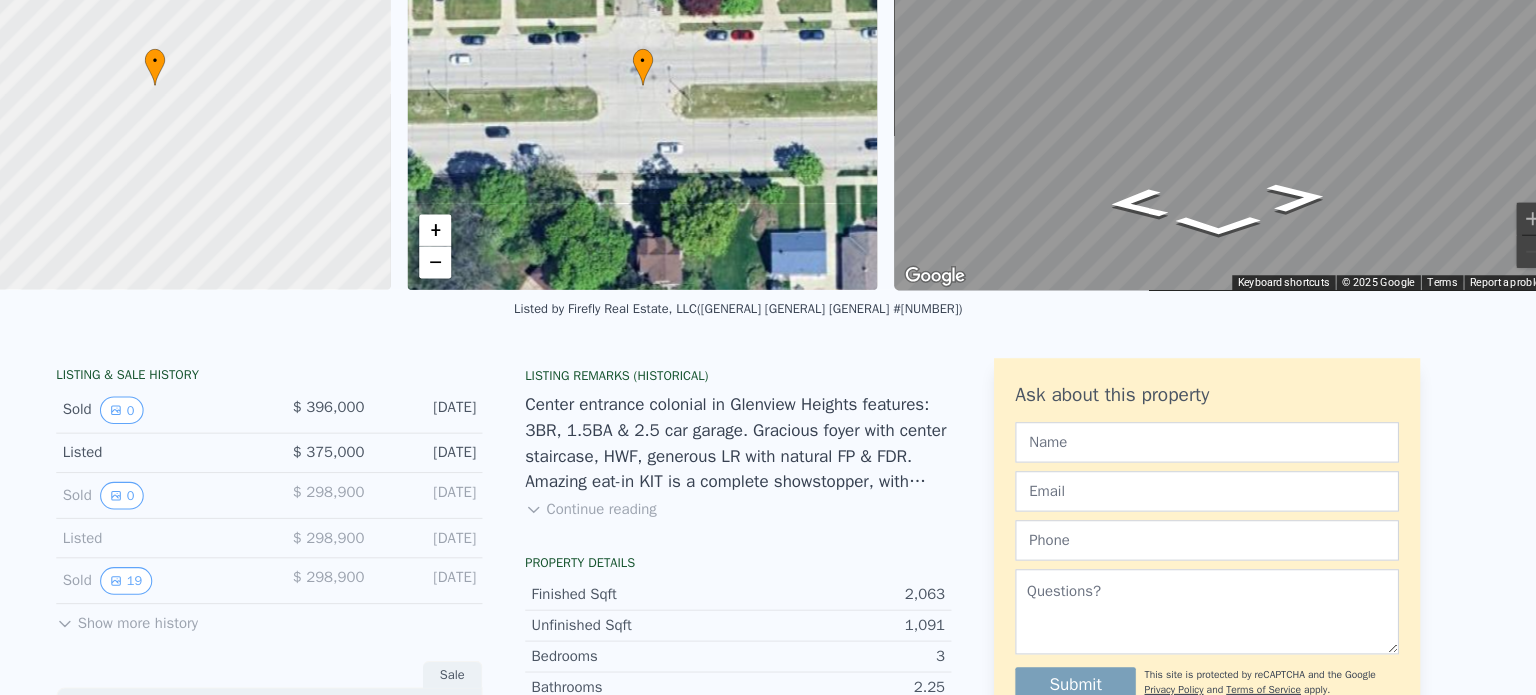 scroll, scrollTop: 0, scrollLeft: 0, axis: both 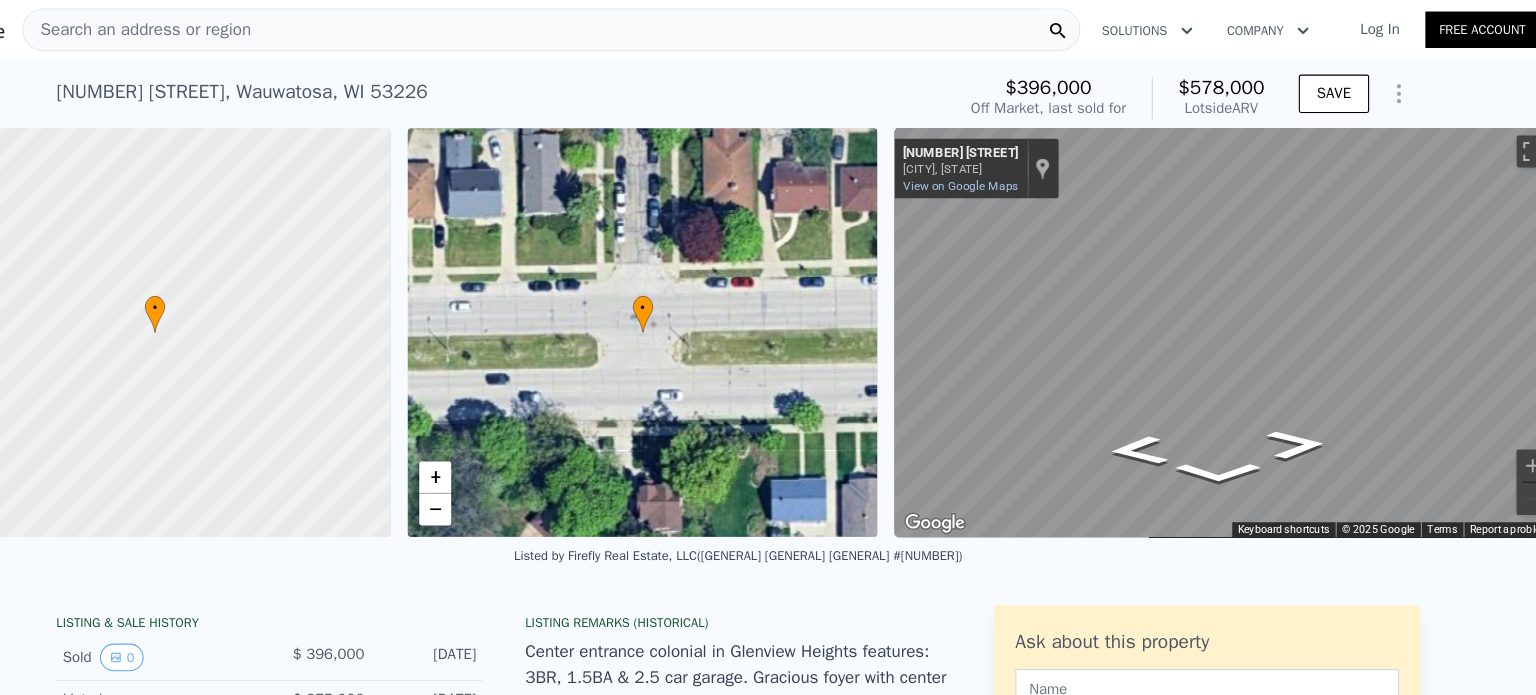 click on "Search an address or region" at bounding box center (592, 28) 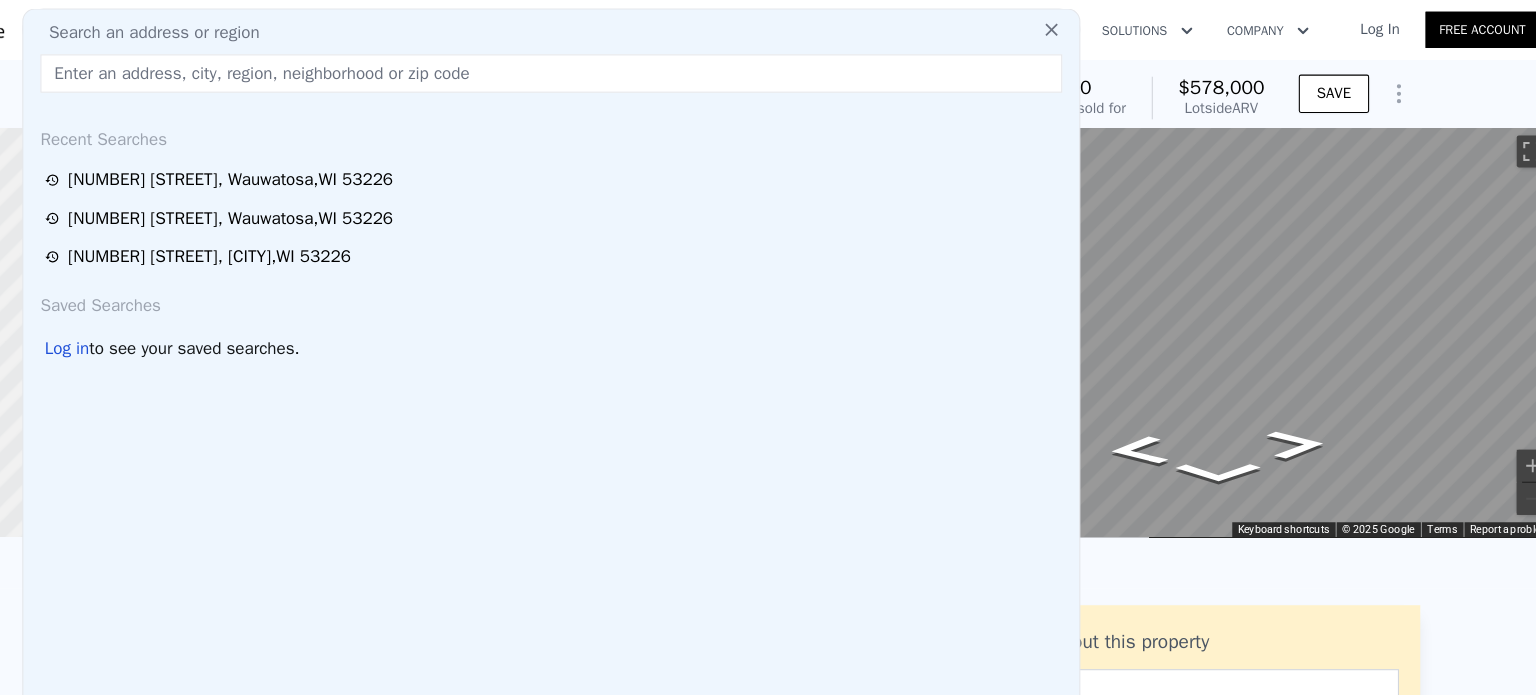 click at bounding box center (592, 69) 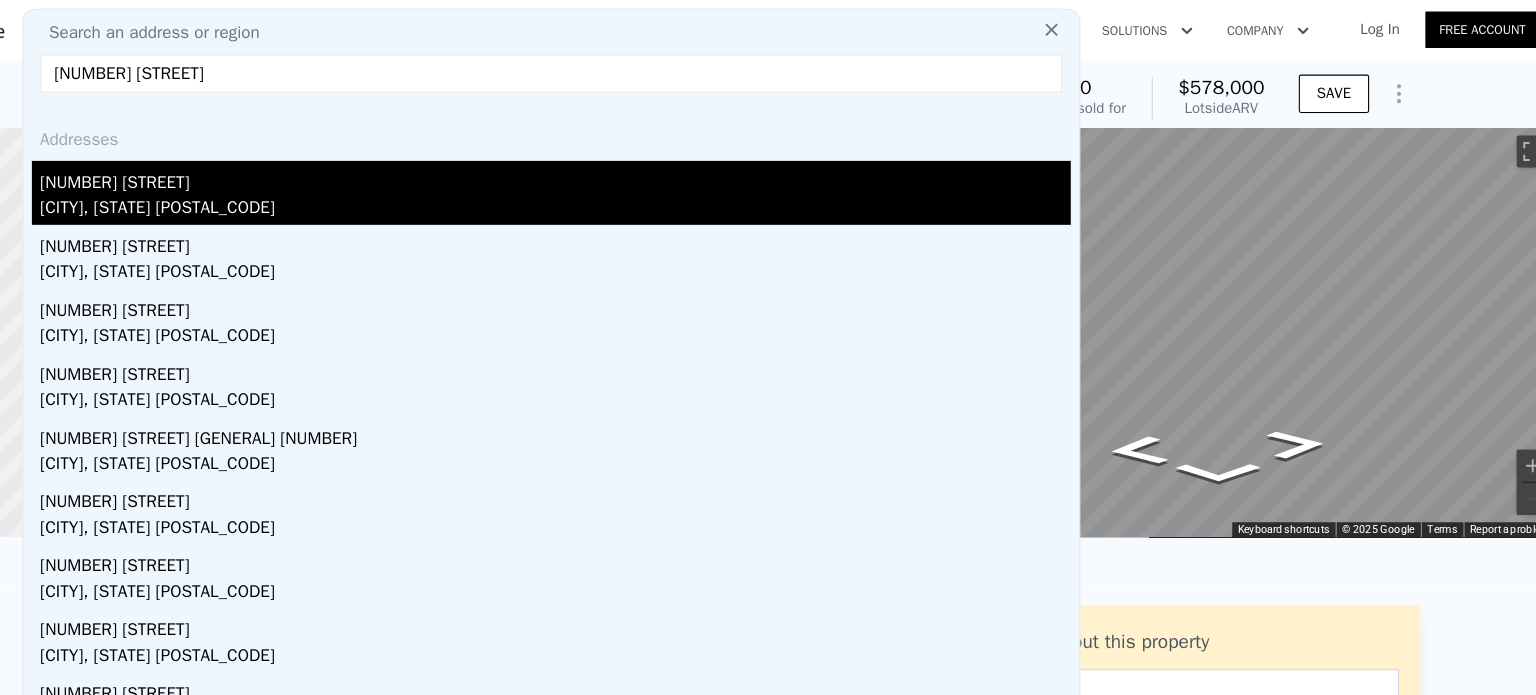 type on "3416 S Chicago Ave" 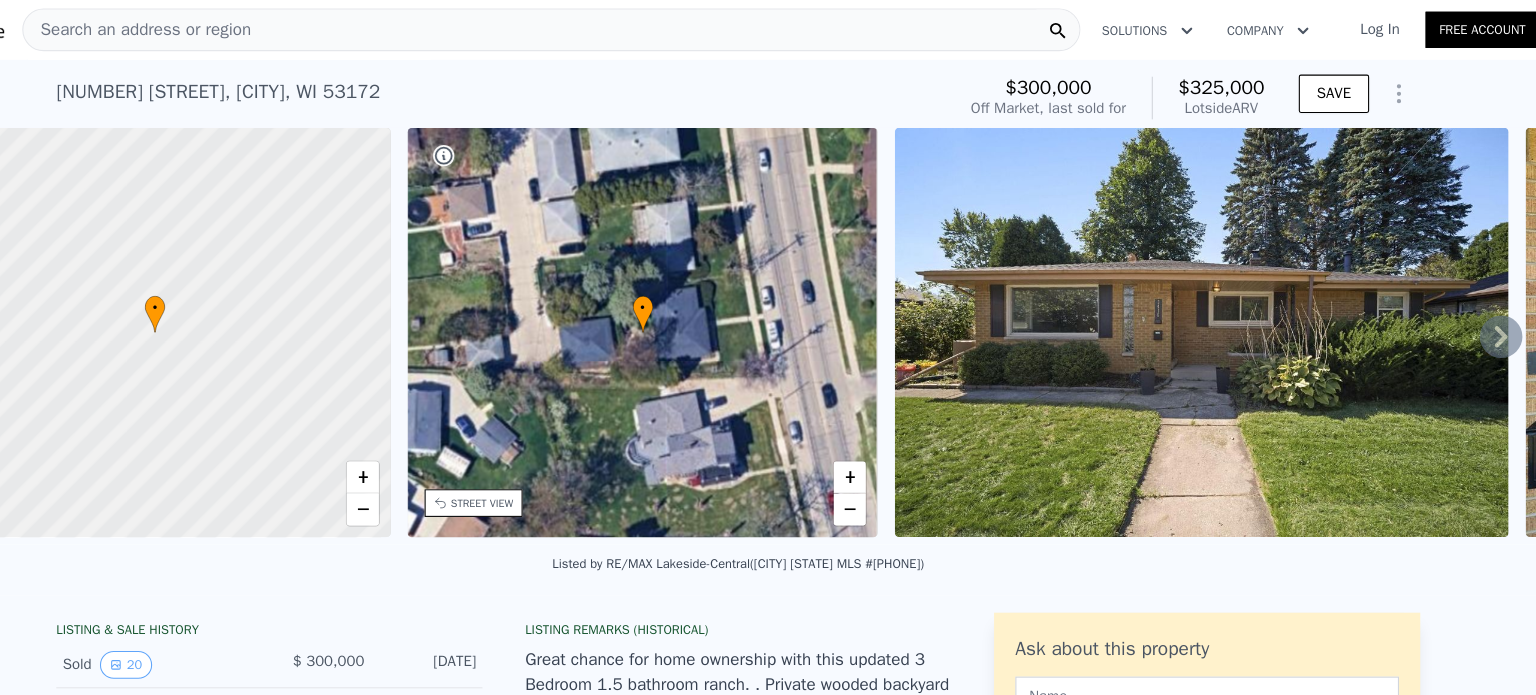 click at bounding box center (1203, 312) 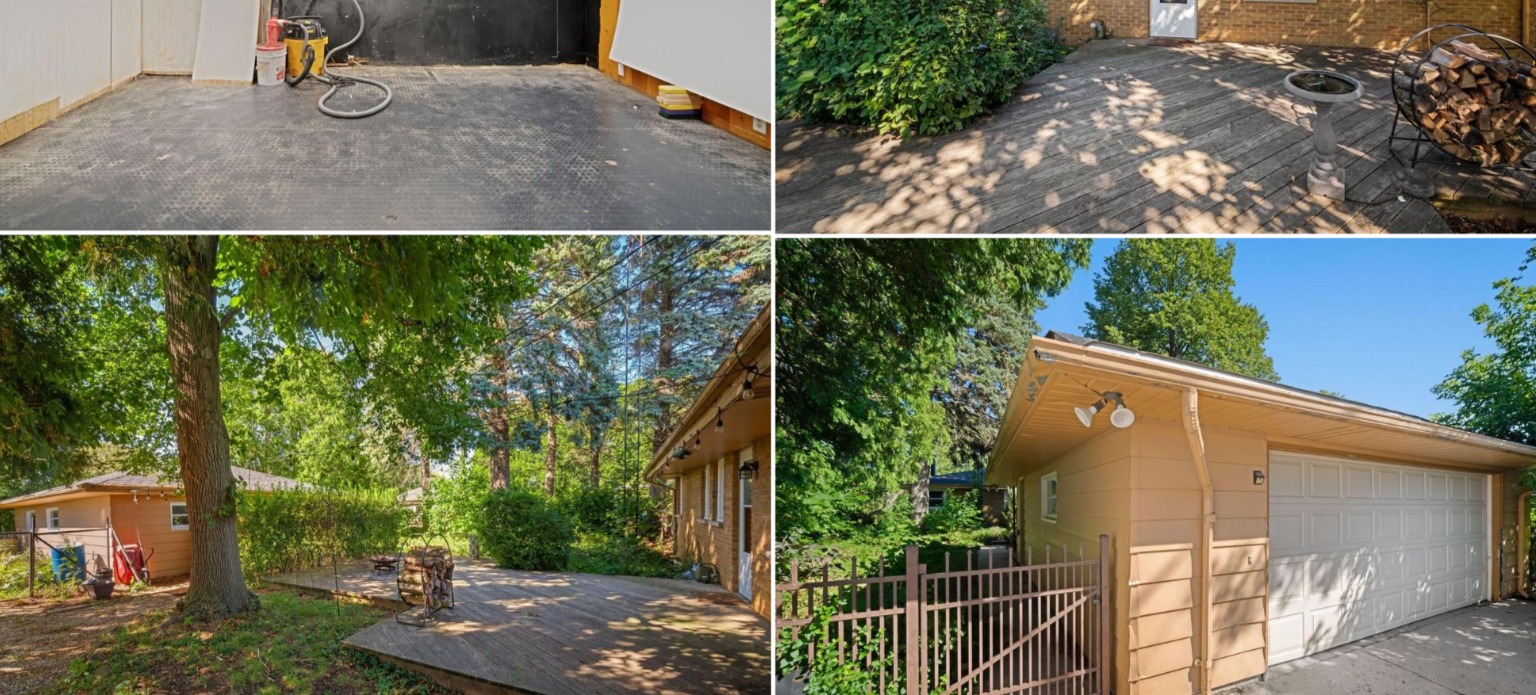 scroll, scrollTop: 4370, scrollLeft: 0, axis: vertical 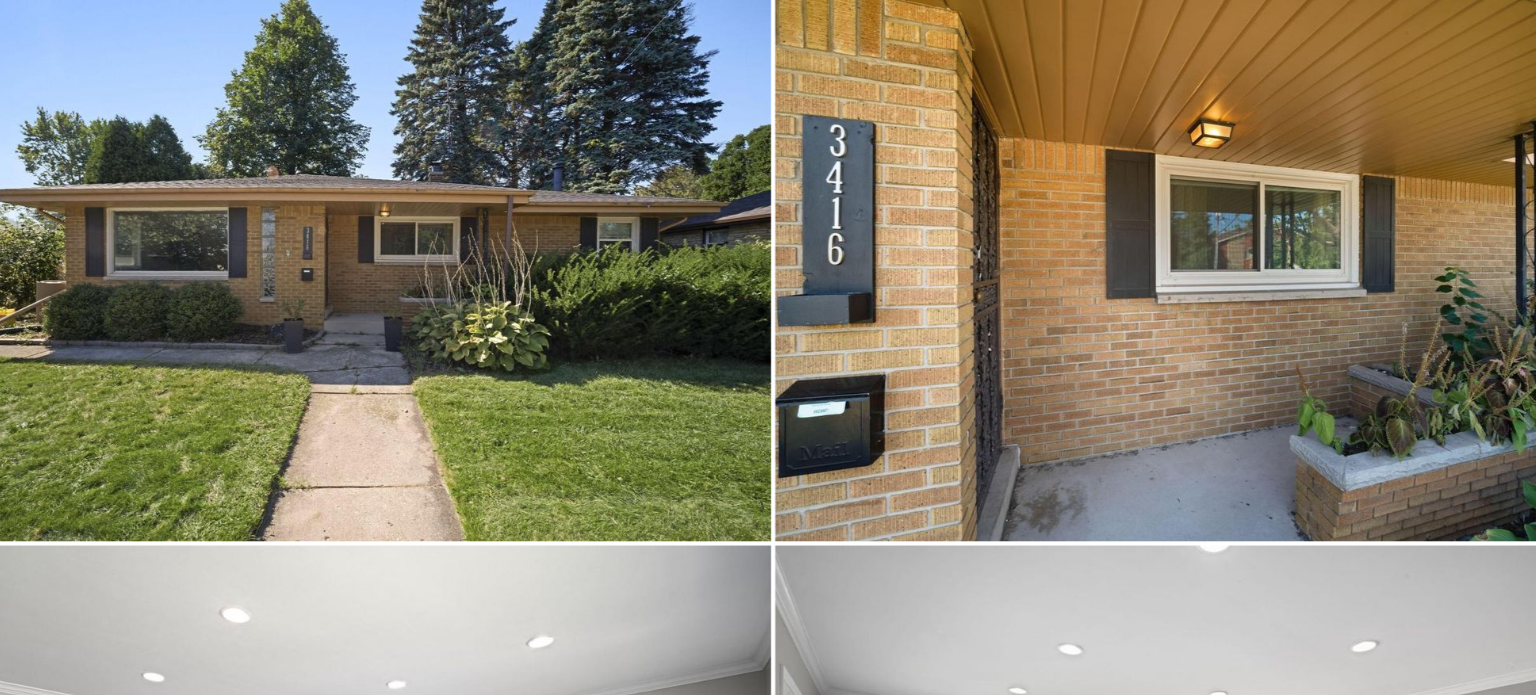 click at bounding box center [1151, 254] 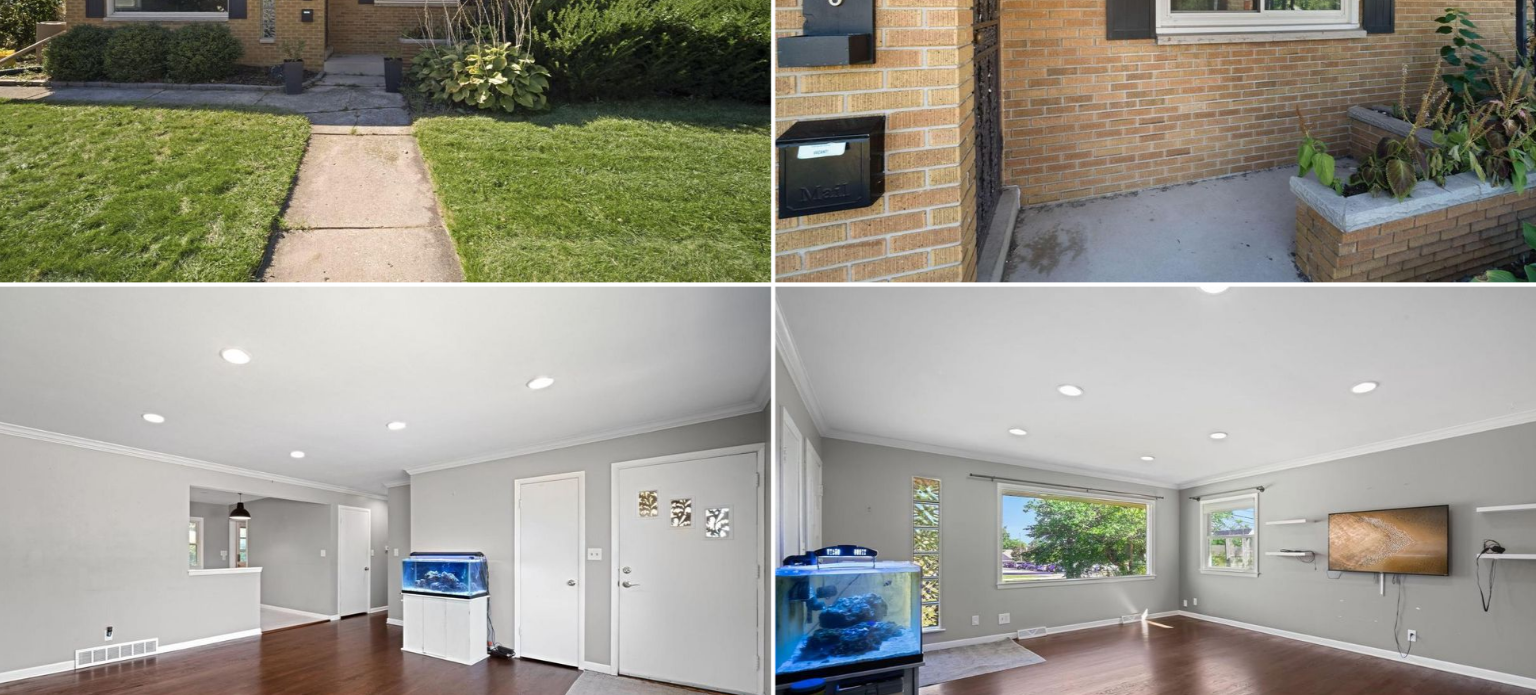 scroll, scrollTop: 0, scrollLeft: 0, axis: both 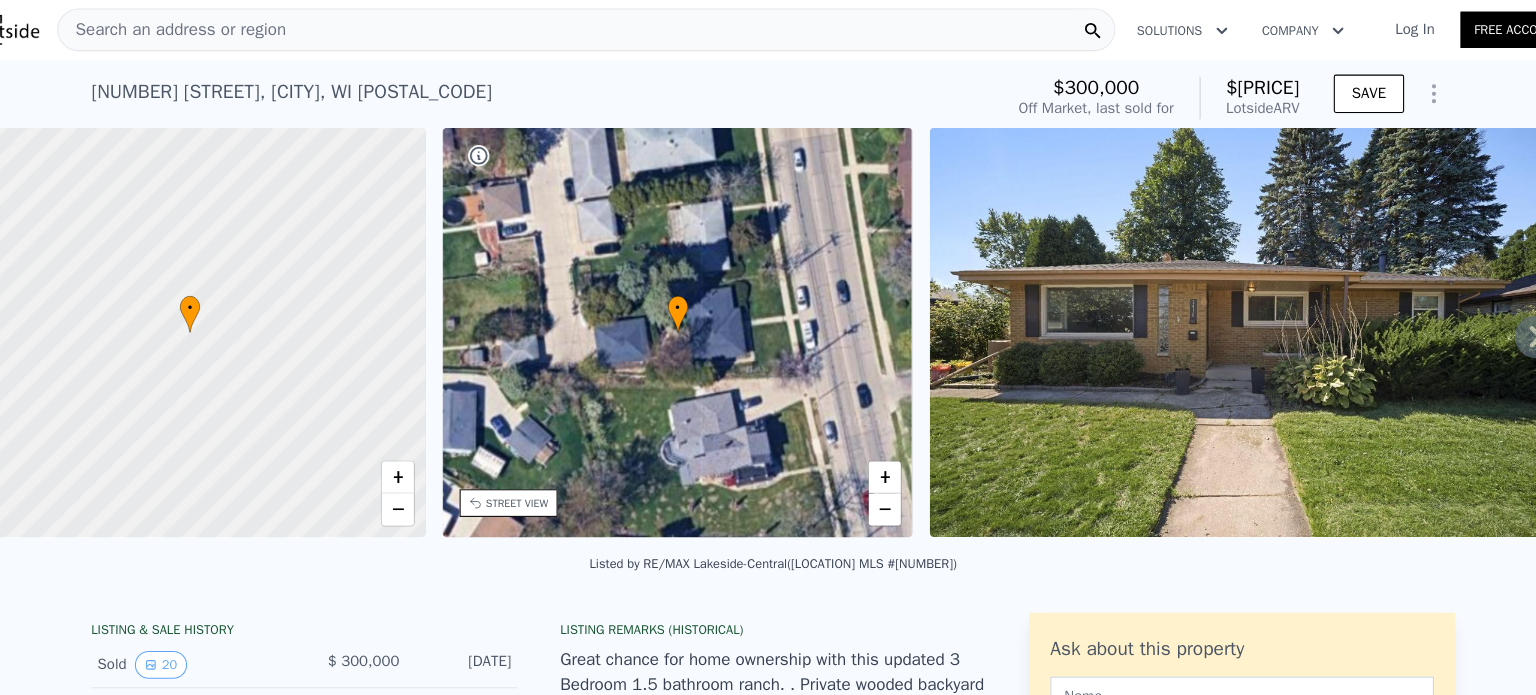 click 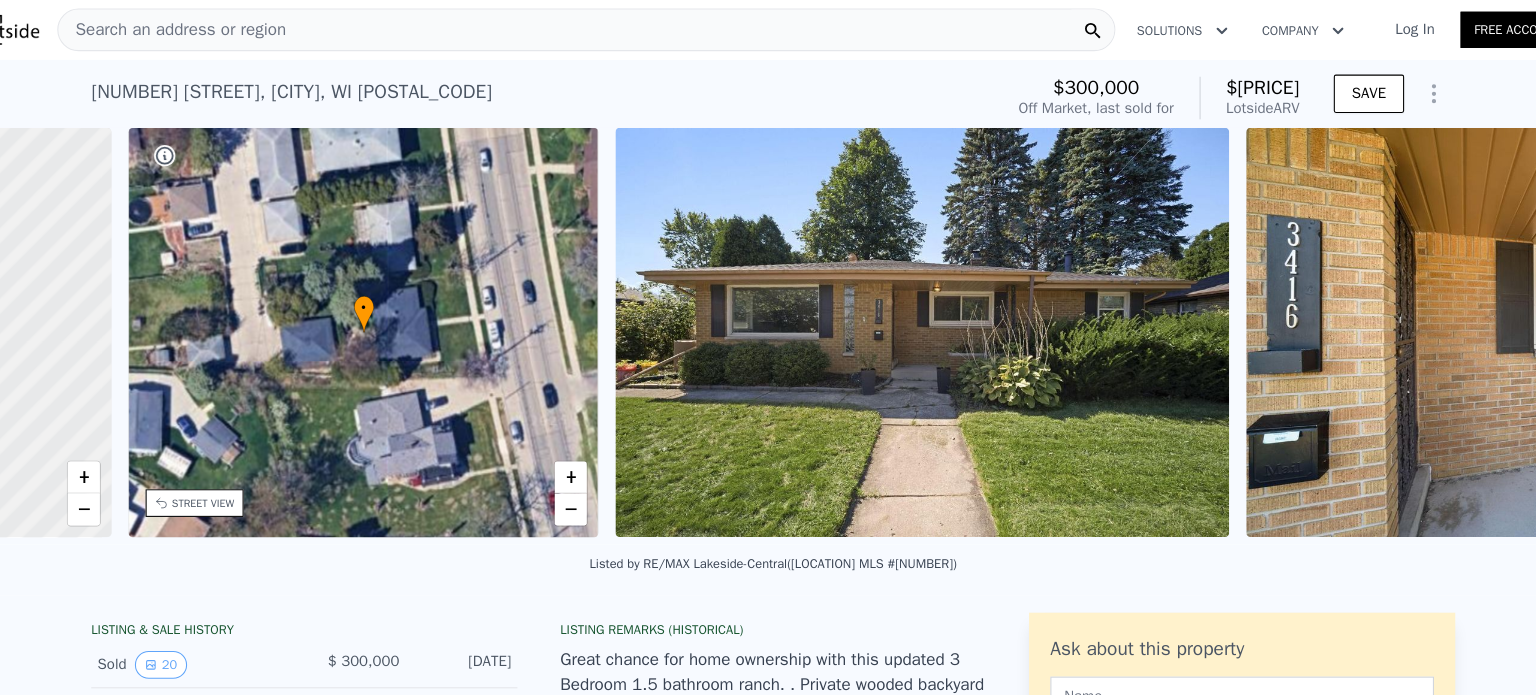 scroll, scrollTop: 0, scrollLeft: 465, axis: horizontal 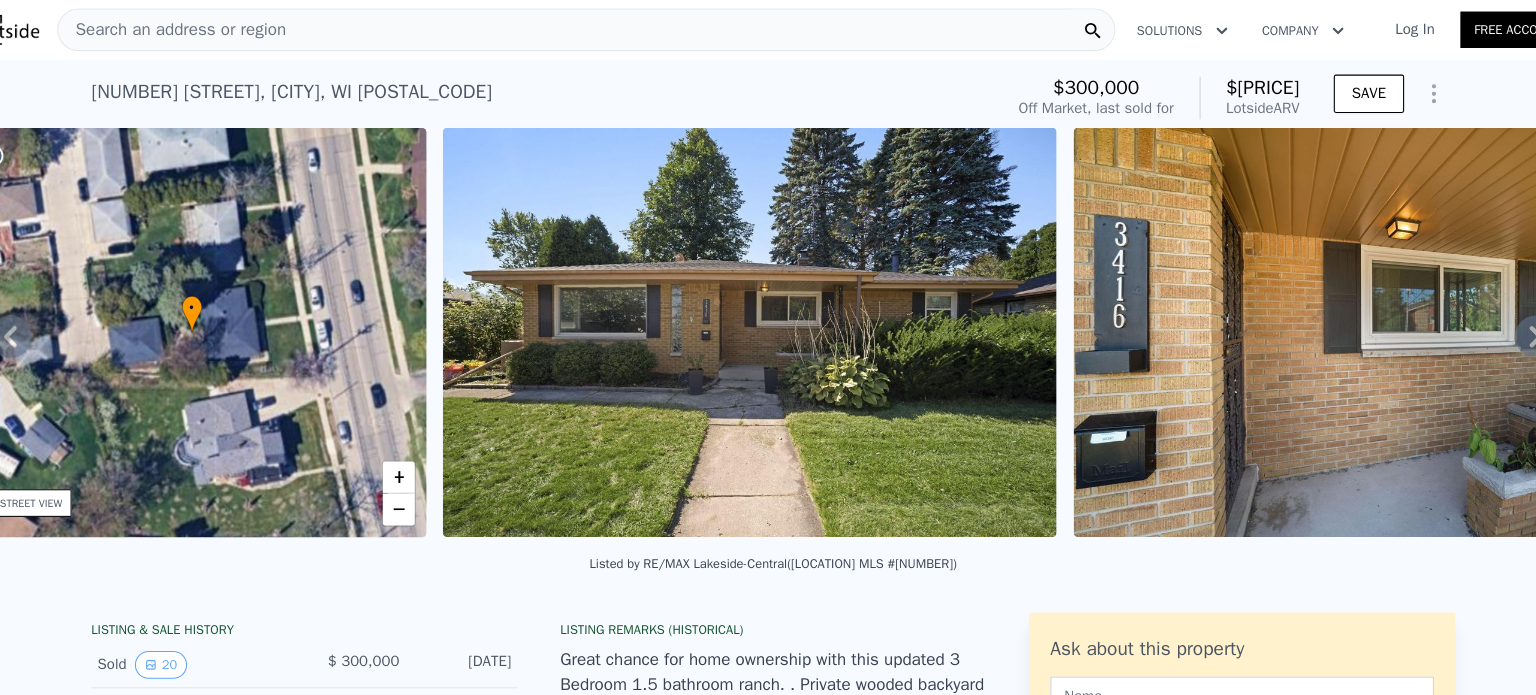 click 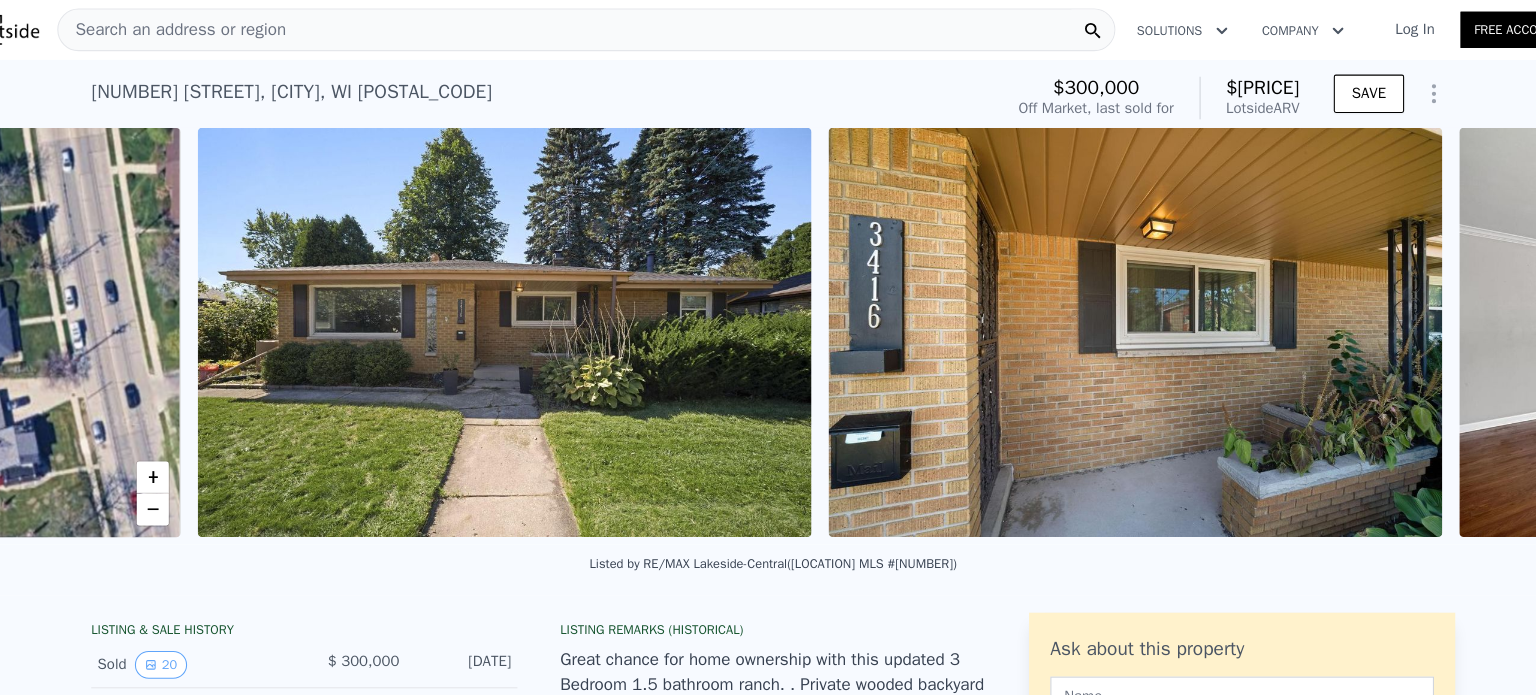 scroll, scrollTop: 0, scrollLeft: 915, axis: horizontal 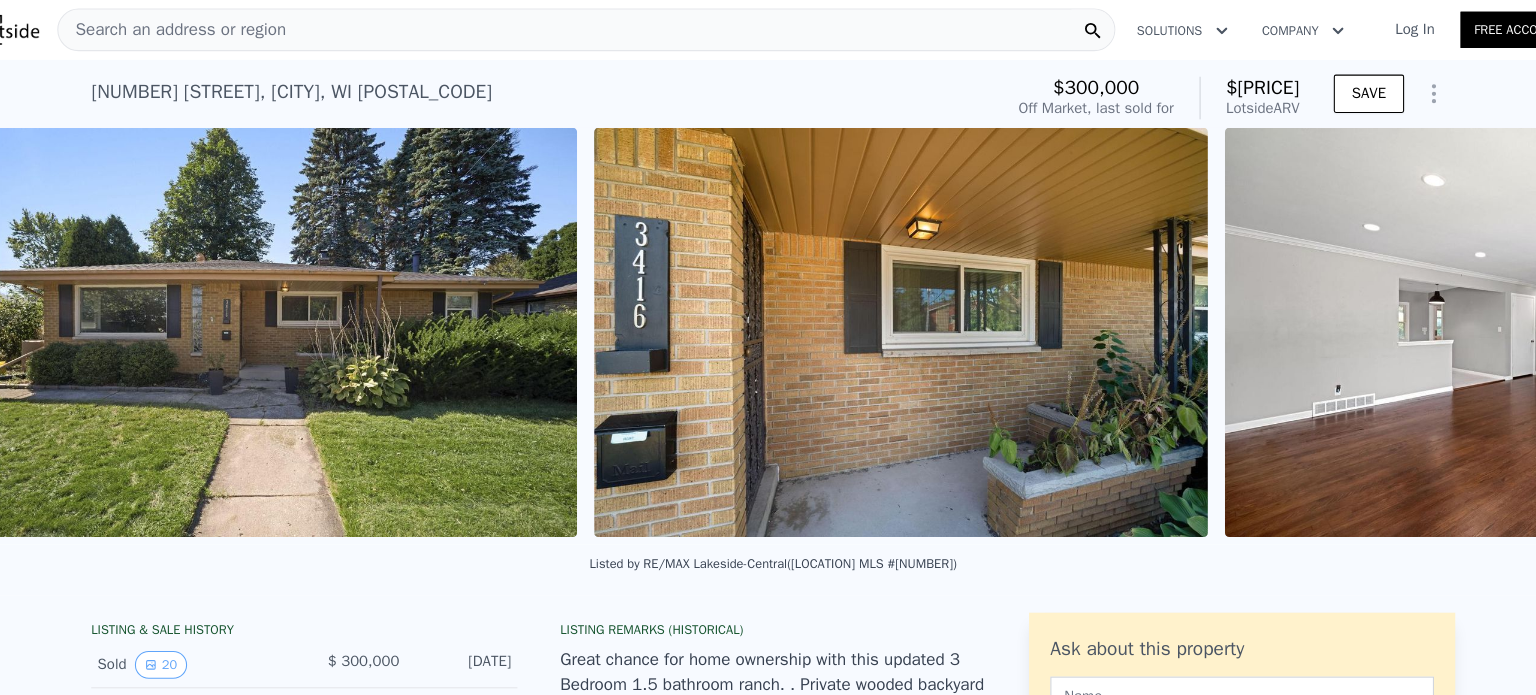 click at bounding box center (1480, 312) 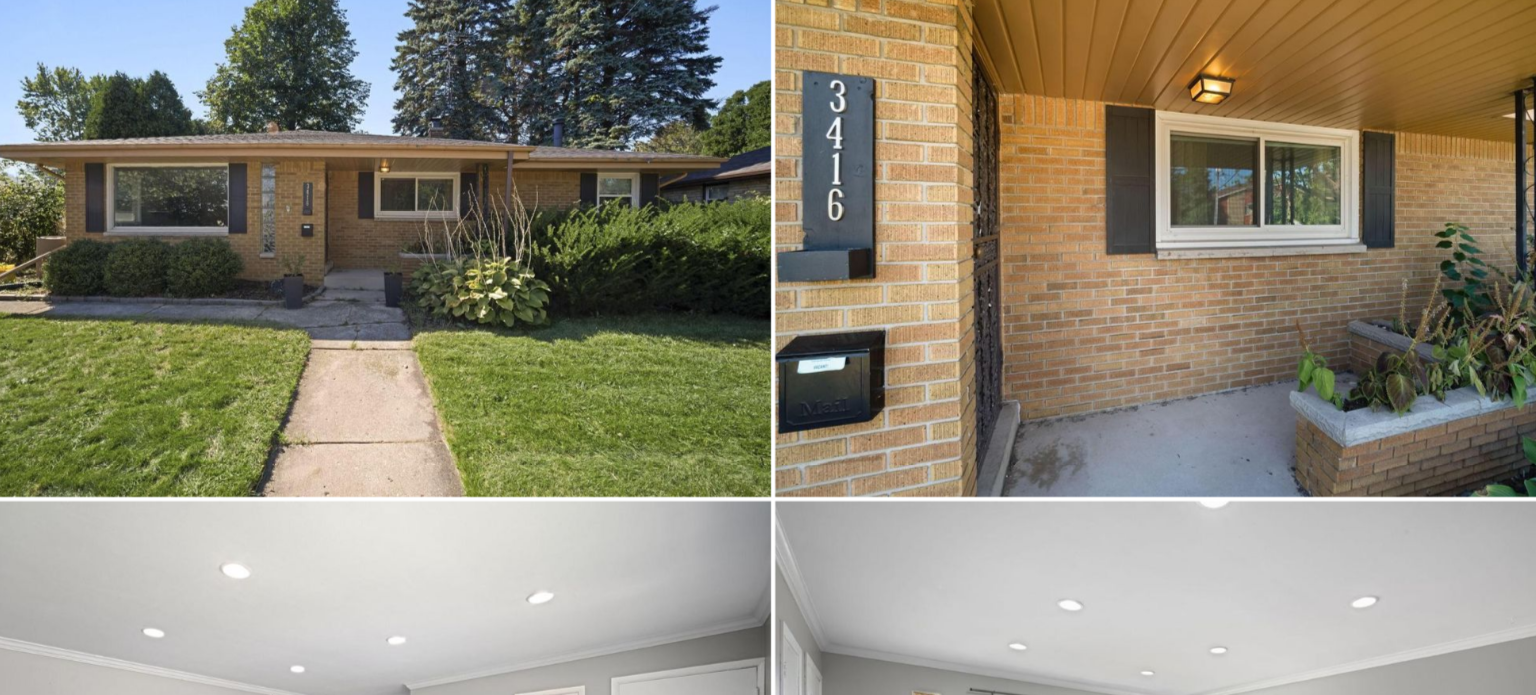 scroll, scrollTop: 347, scrollLeft: 0, axis: vertical 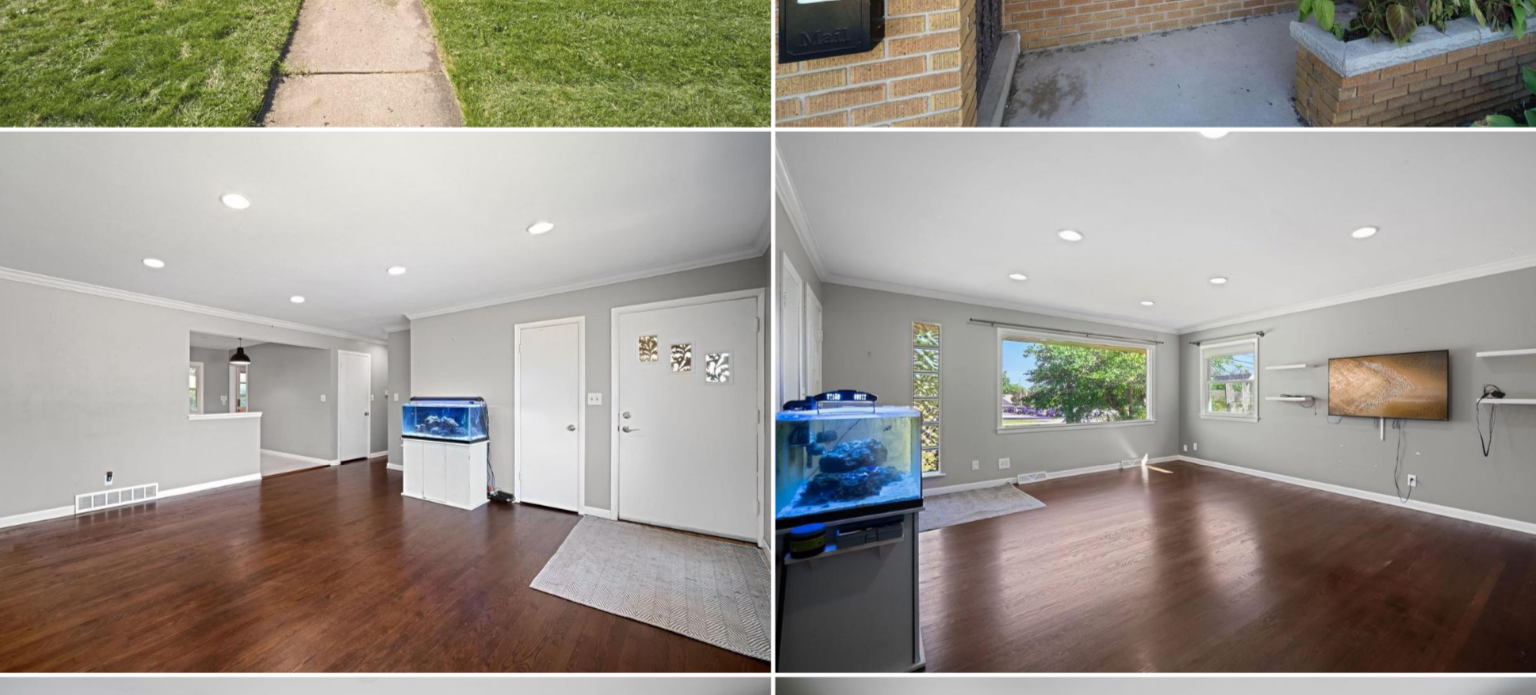click at bounding box center [385, 419] 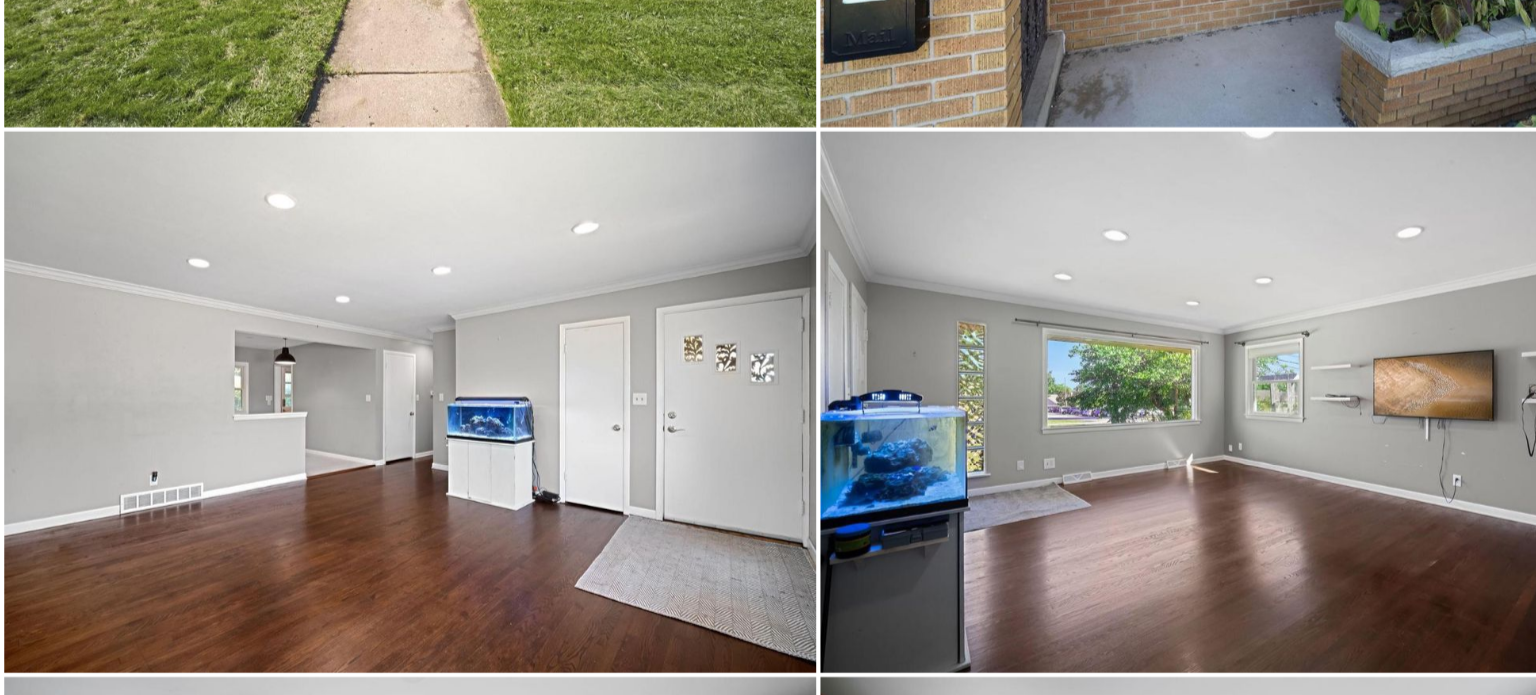 scroll, scrollTop: 0, scrollLeft: 0, axis: both 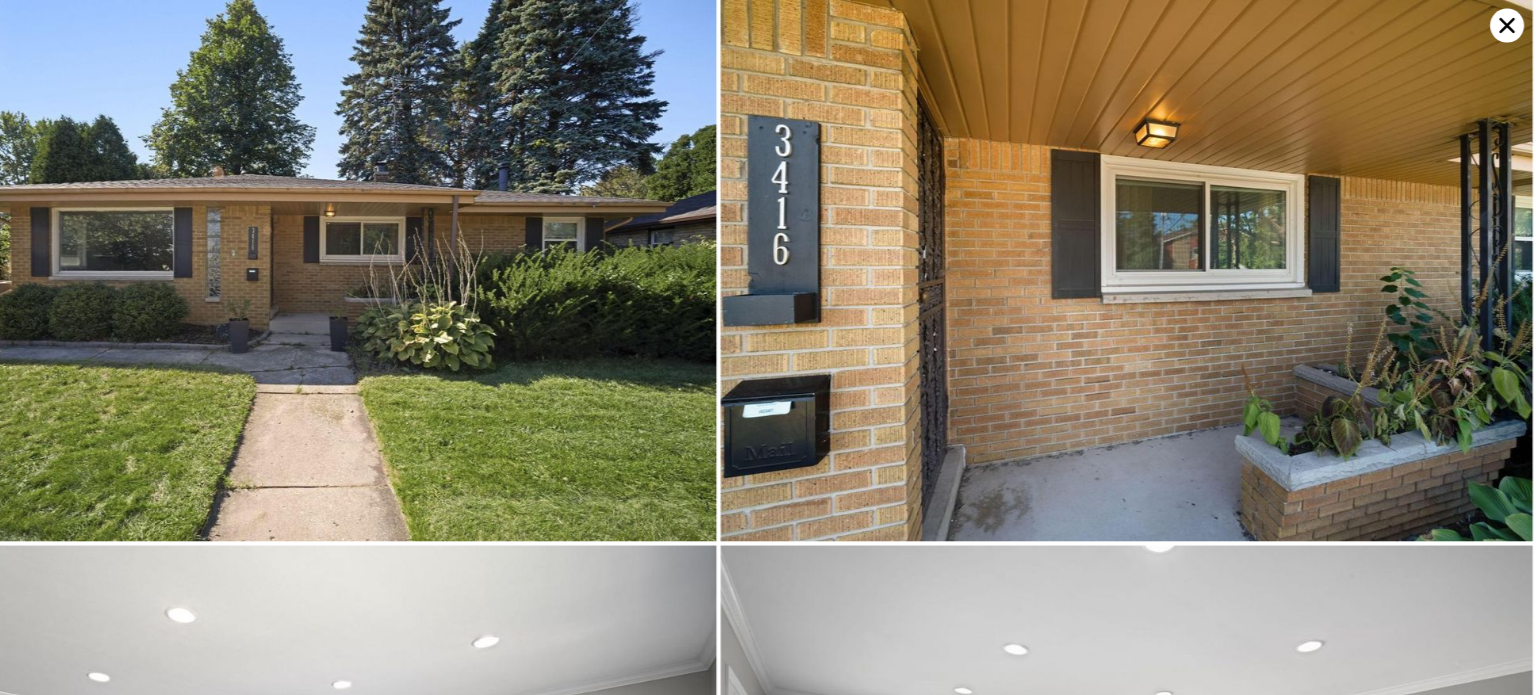 click 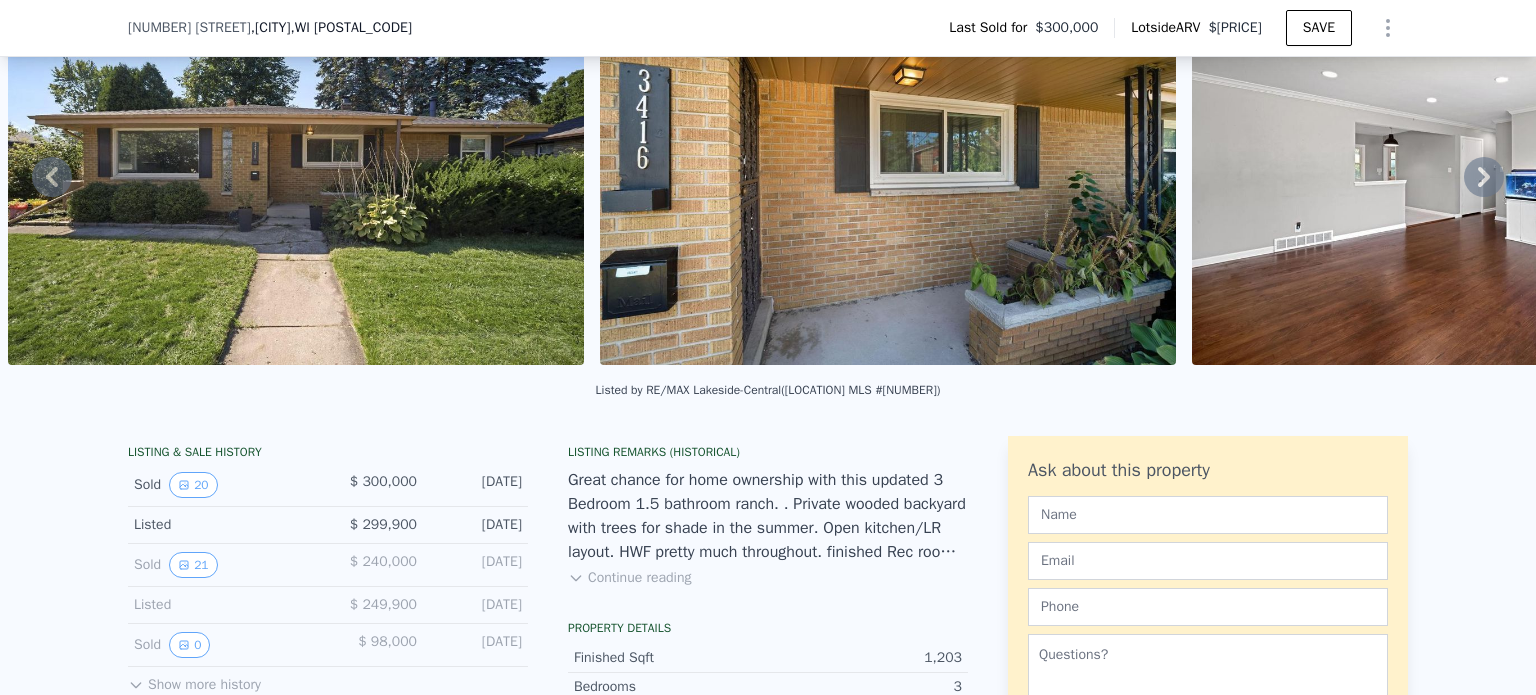 scroll, scrollTop: 261, scrollLeft: 0, axis: vertical 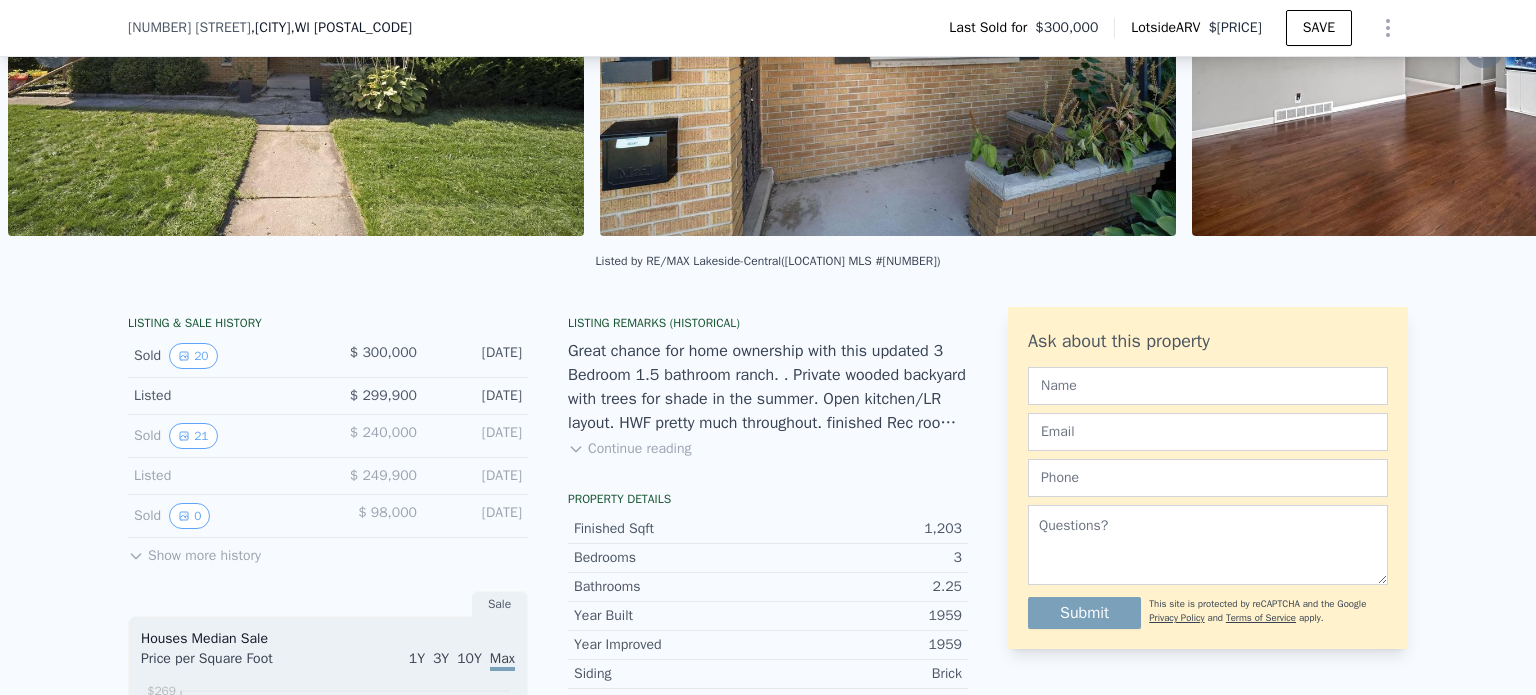 click on "Great chance for home ownership with this updated 3 Bedroom 1.5 bathroom ranch. . Private wooded  backyard with trees for shade in the summer. Open kitchen/LR layout.  HWF pretty much throughout.  finished Rec room in basement with bonus room and spot for a woodworking shop.  LArge oversized 2.5 car garage with added storage.  Backyard private deck for a nice quiet oasis.  Close to a ton of amenities.  Property is clean and move in ready" at bounding box center [768, 387] 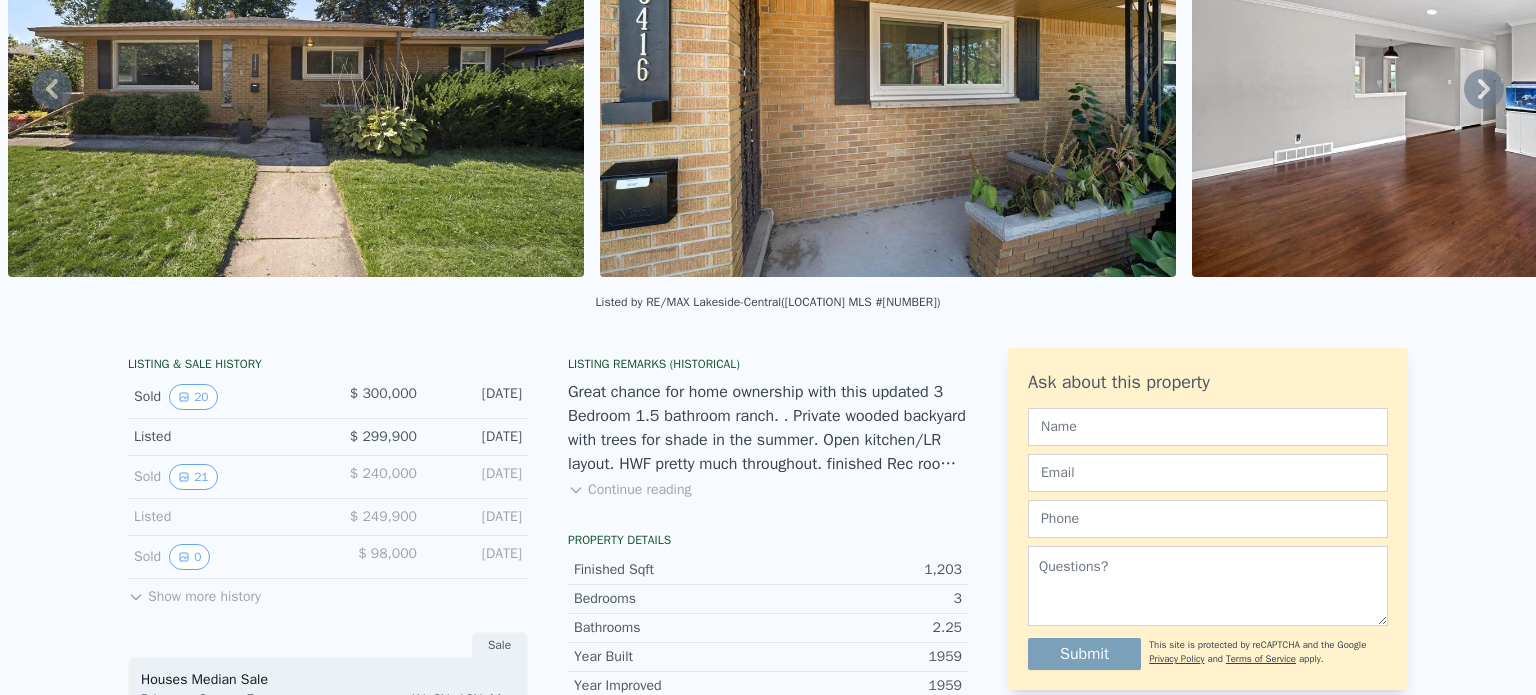 scroll, scrollTop: 0, scrollLeft: 0, axis: both 